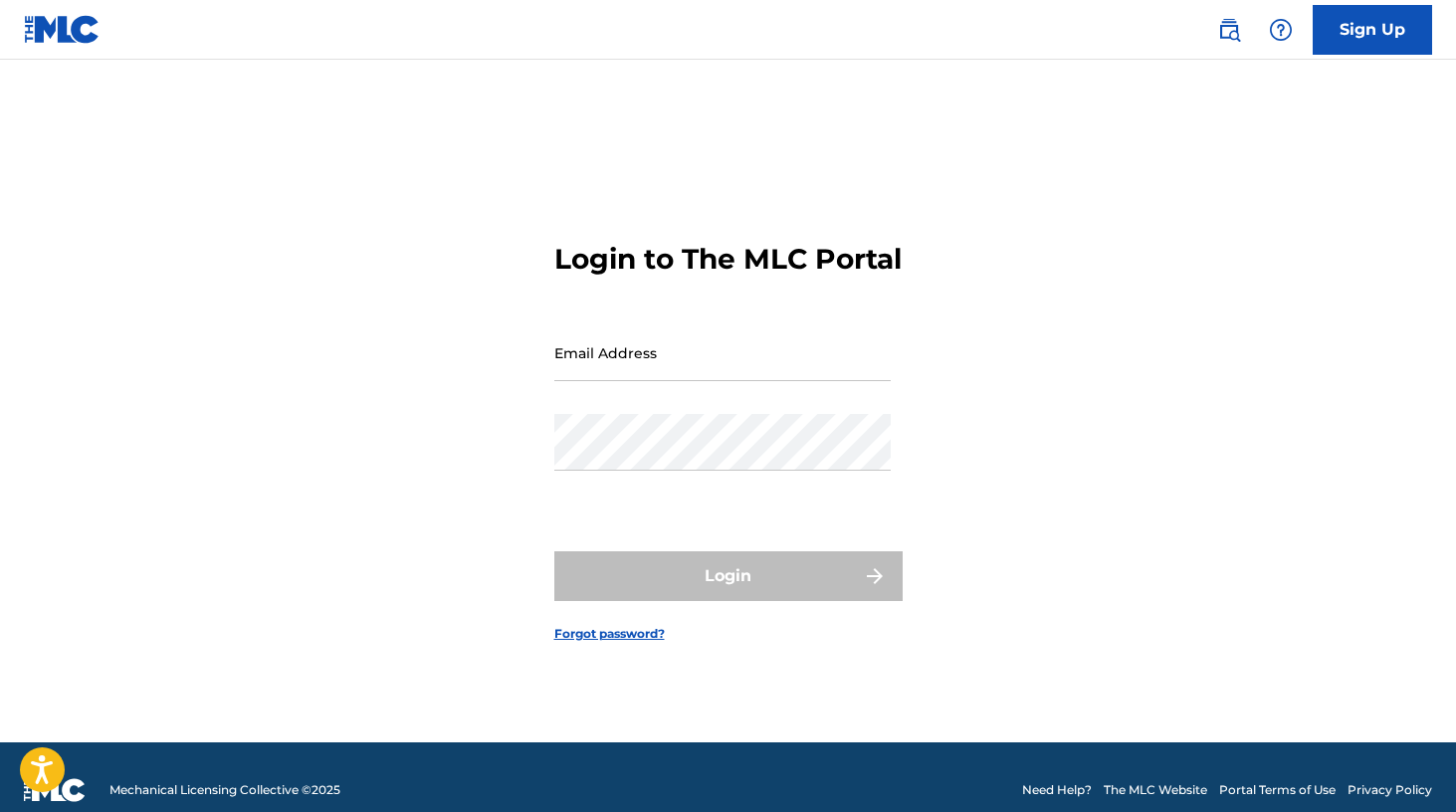 scroll, scrollTop: 0, scrollLeft: 0, axis: both 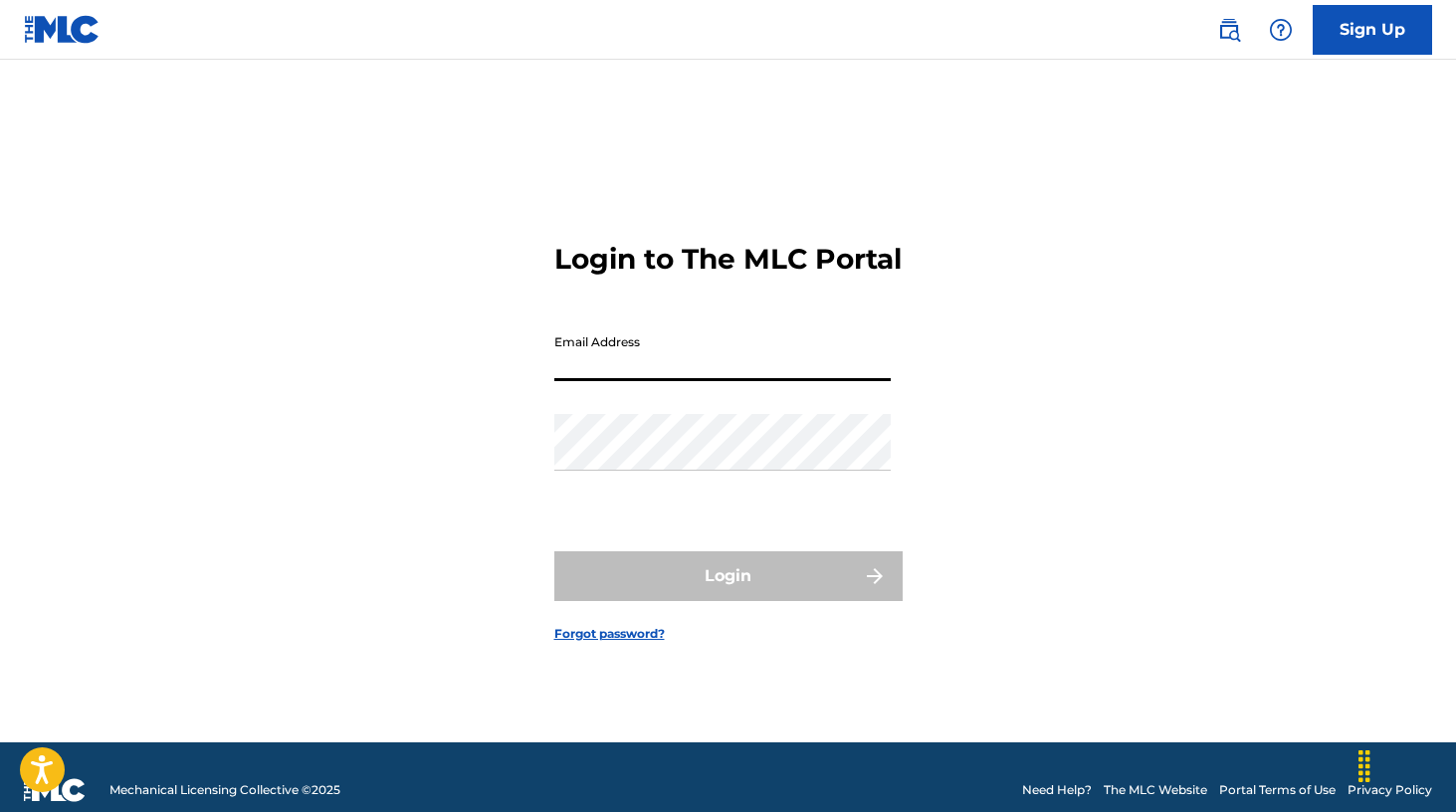 click on "Sign Up" at bounding box center [1372, 30] 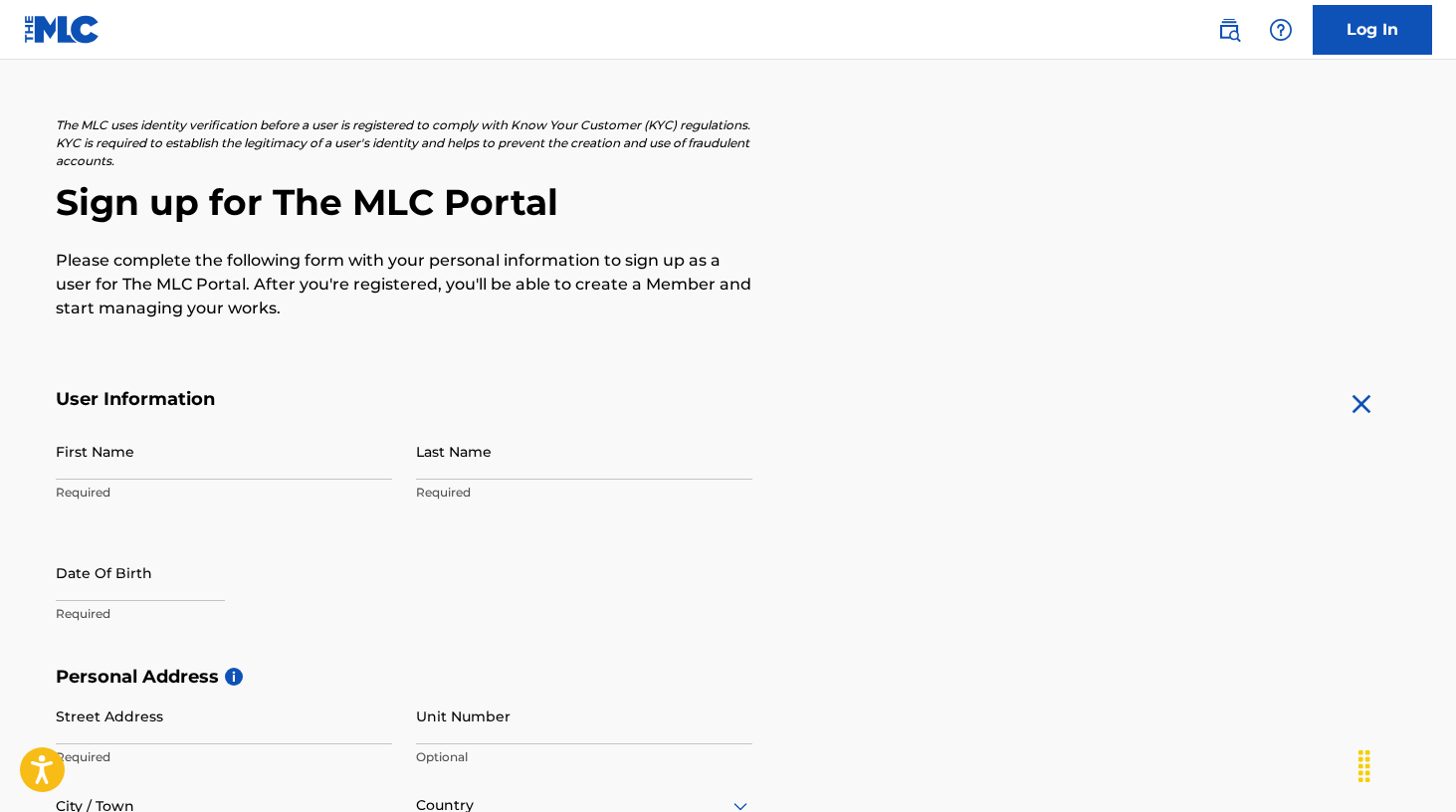 scroll, scrollTop: 102, scrollLeft: 0, axis: vertical 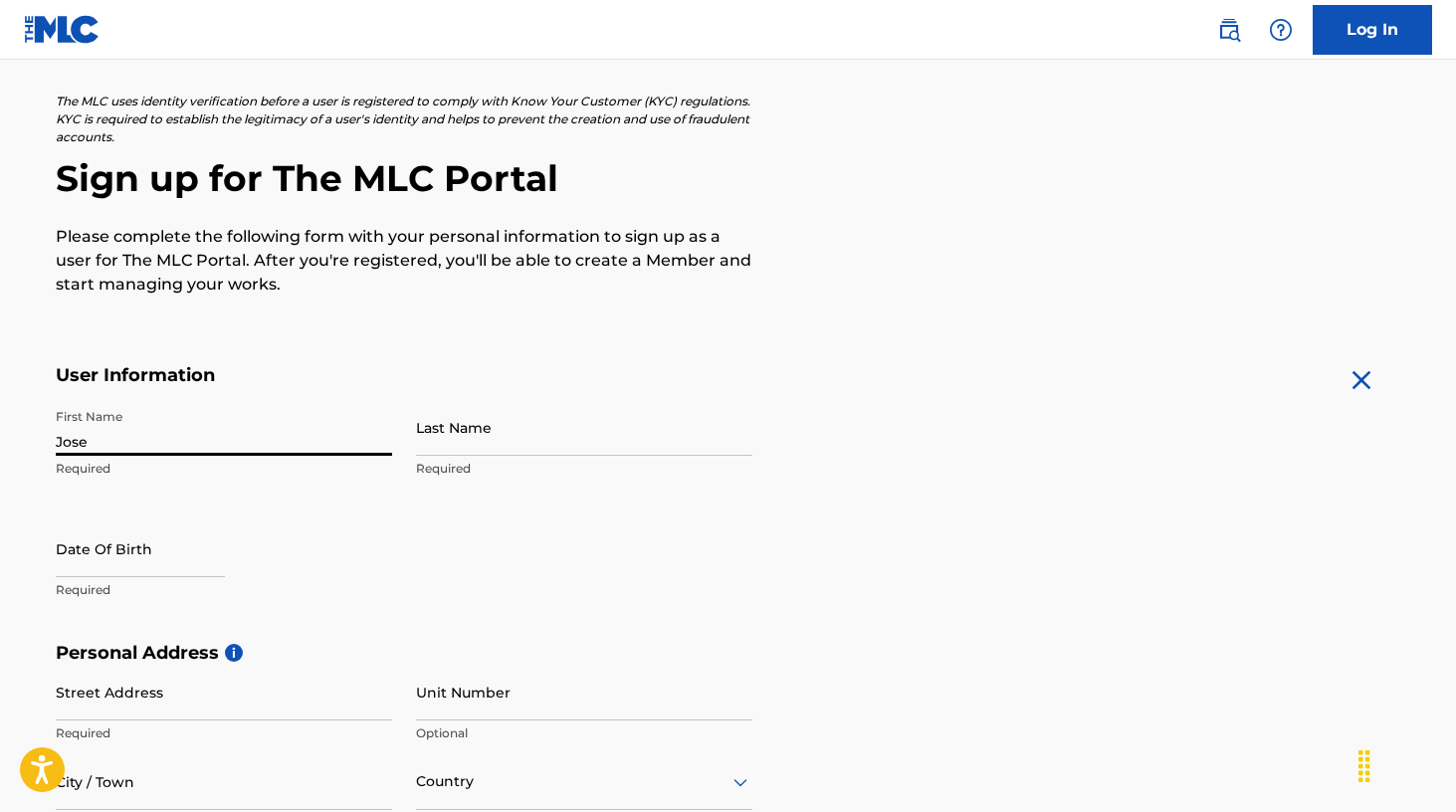 type on "Jose" 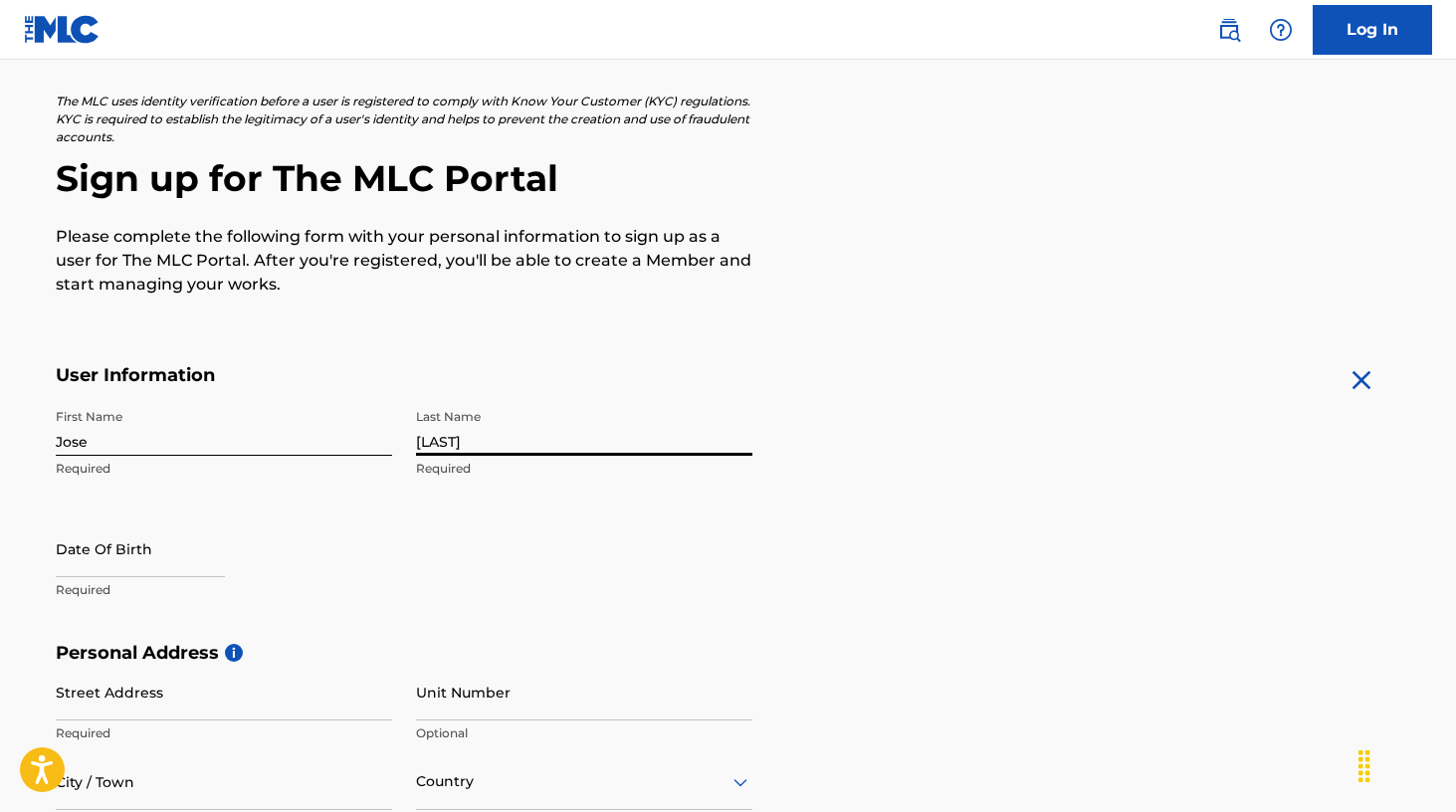 type on "[LAST]" 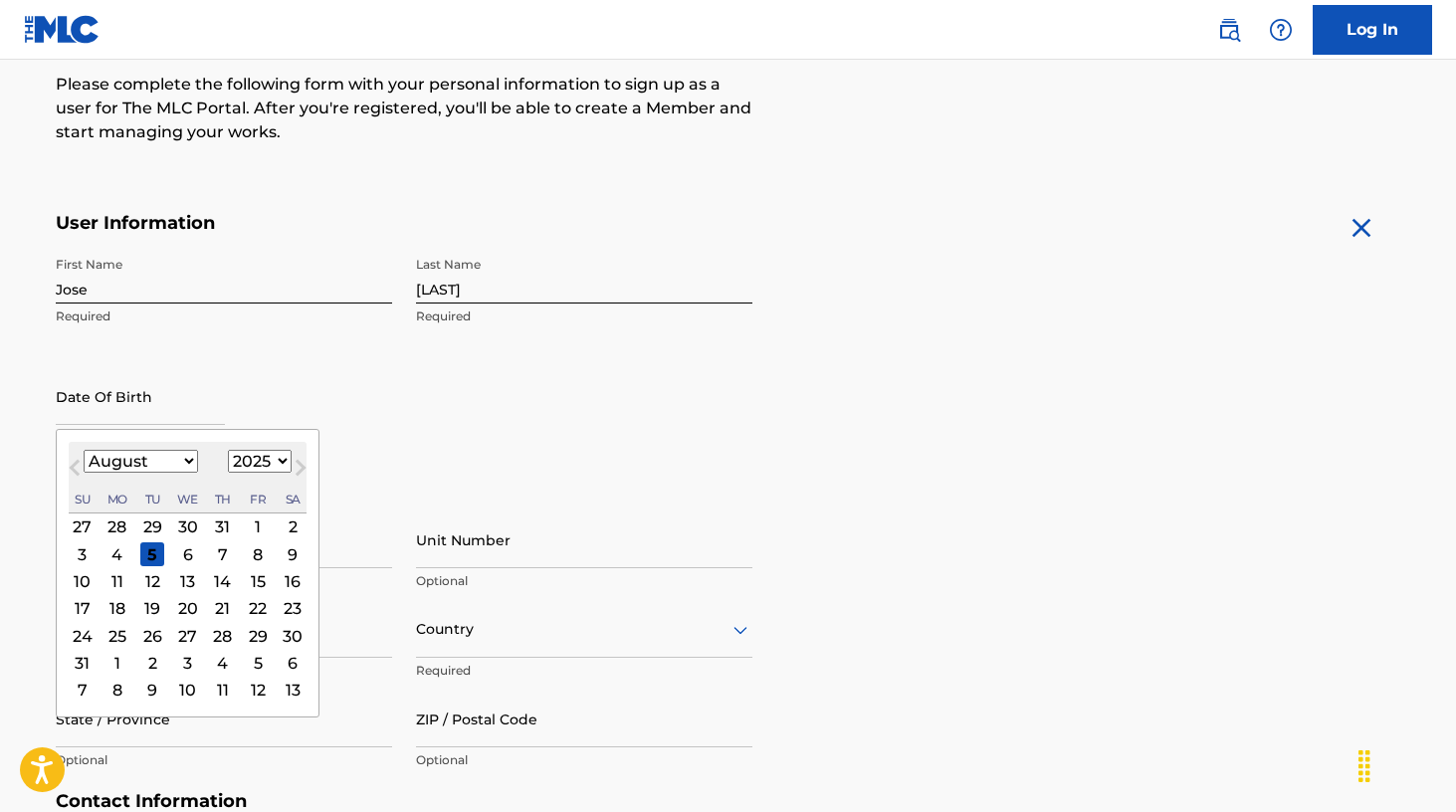 scroll, scrollTop: 279, scrollLeft: 0, axis: vertical 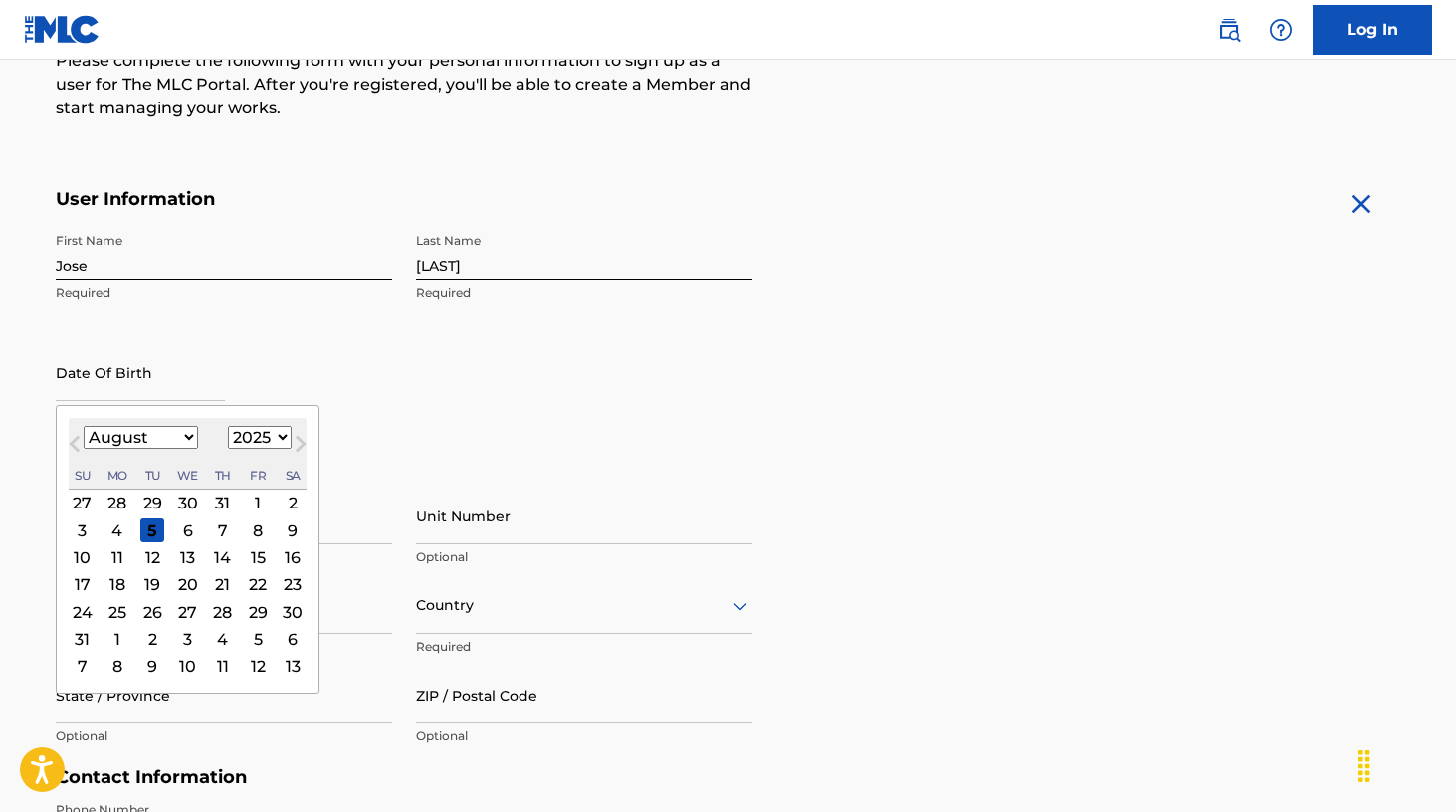 select on "2000" 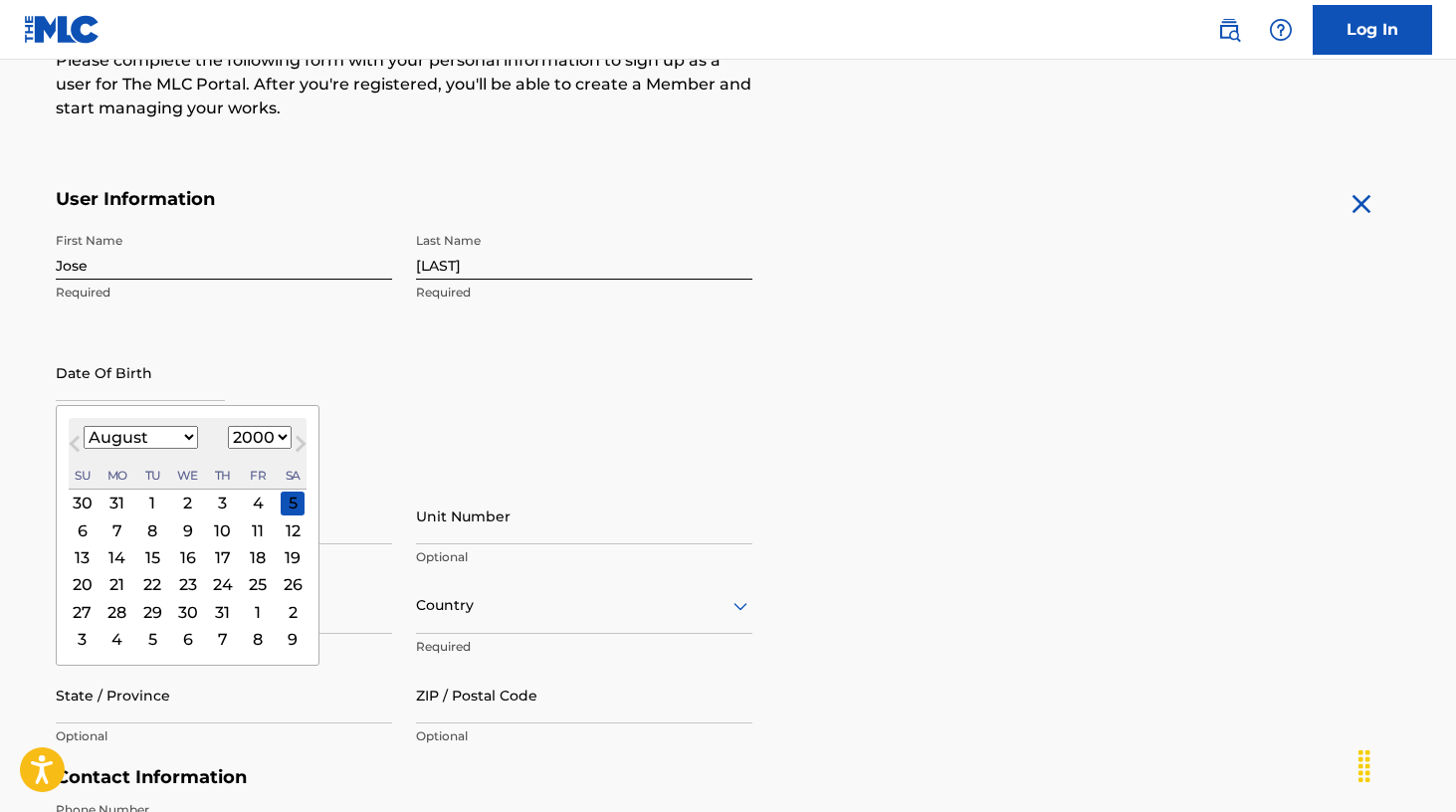 select on "9" 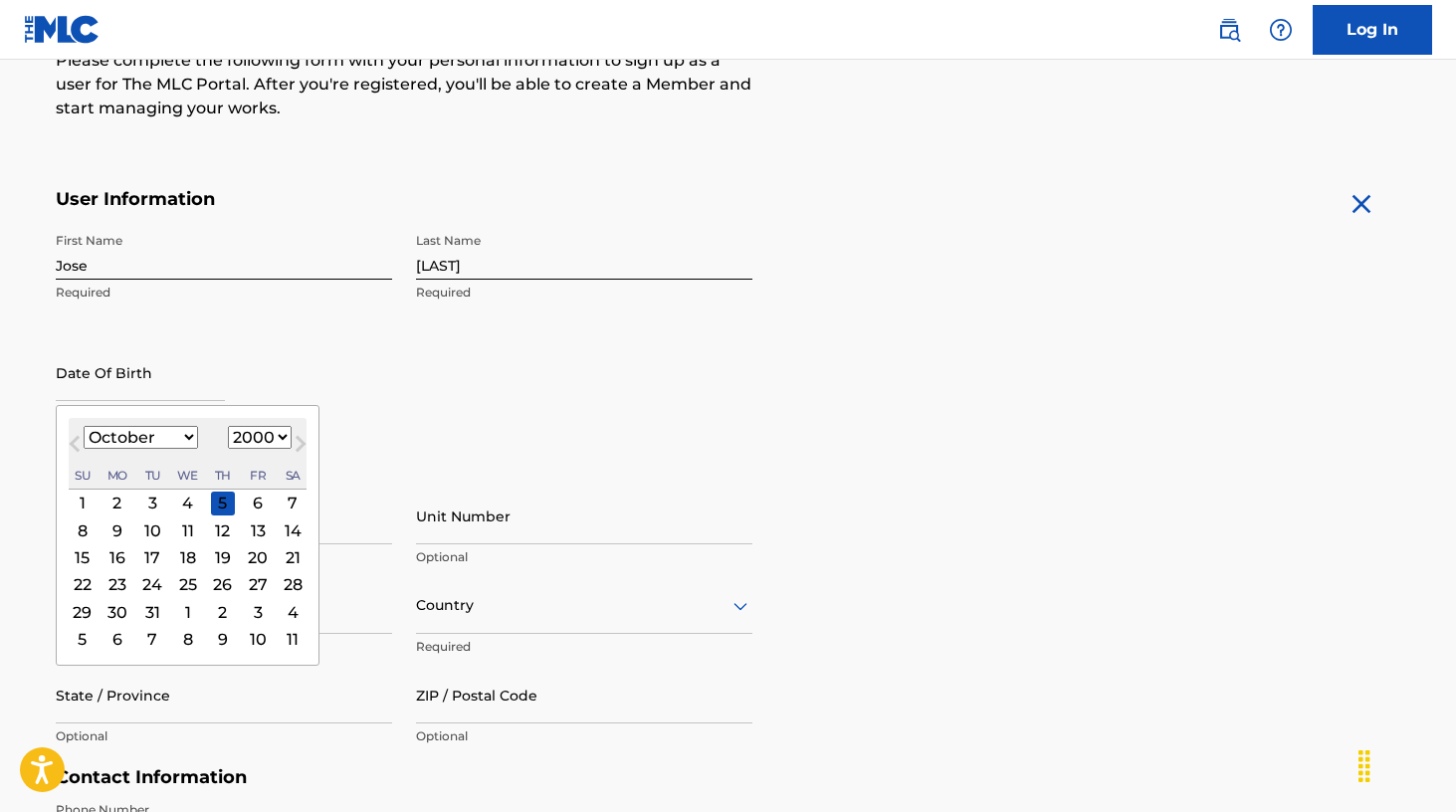 click on "26" at bounding box center [222, 584] 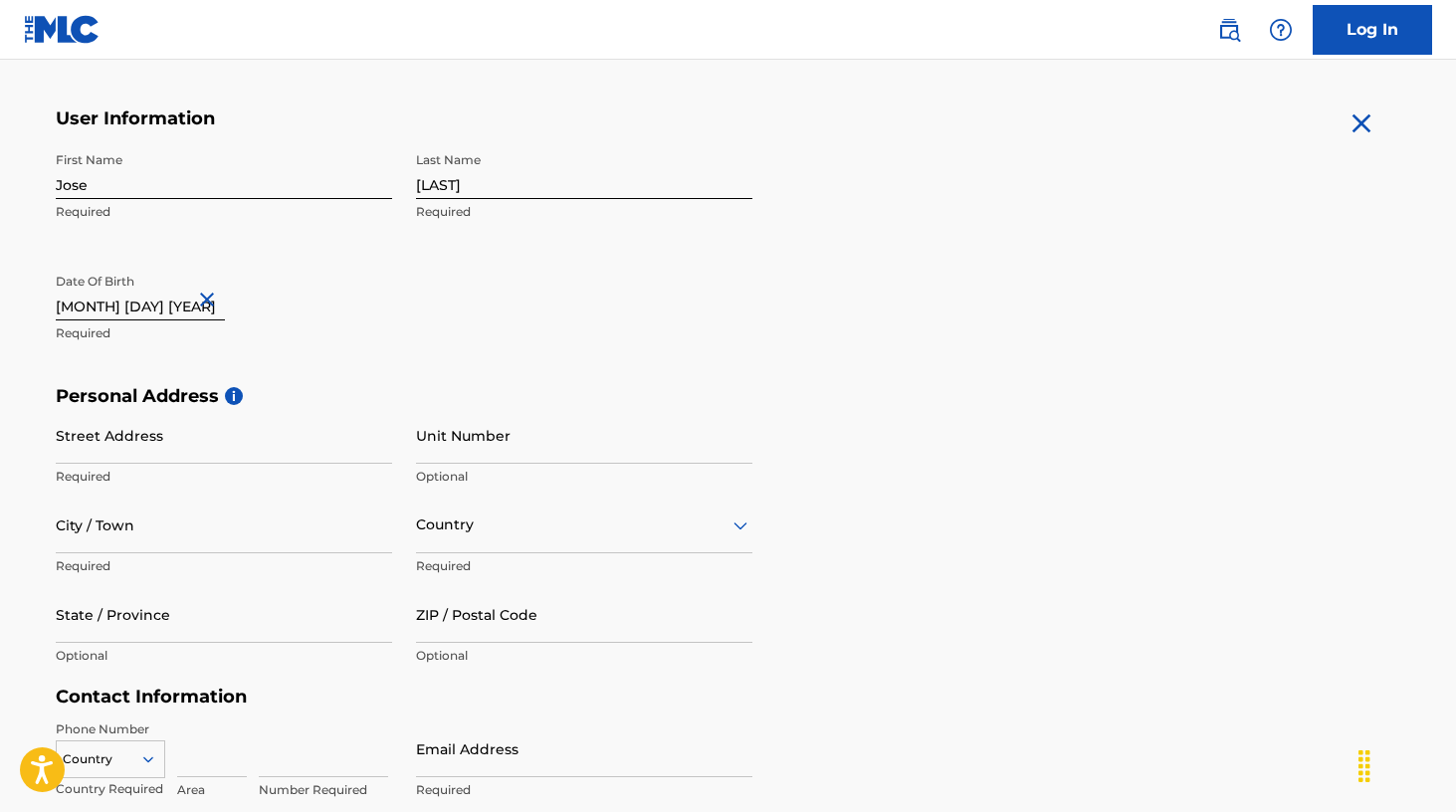 scroll, scrollTop: 360, scrollLeft: 0, axis: vertical 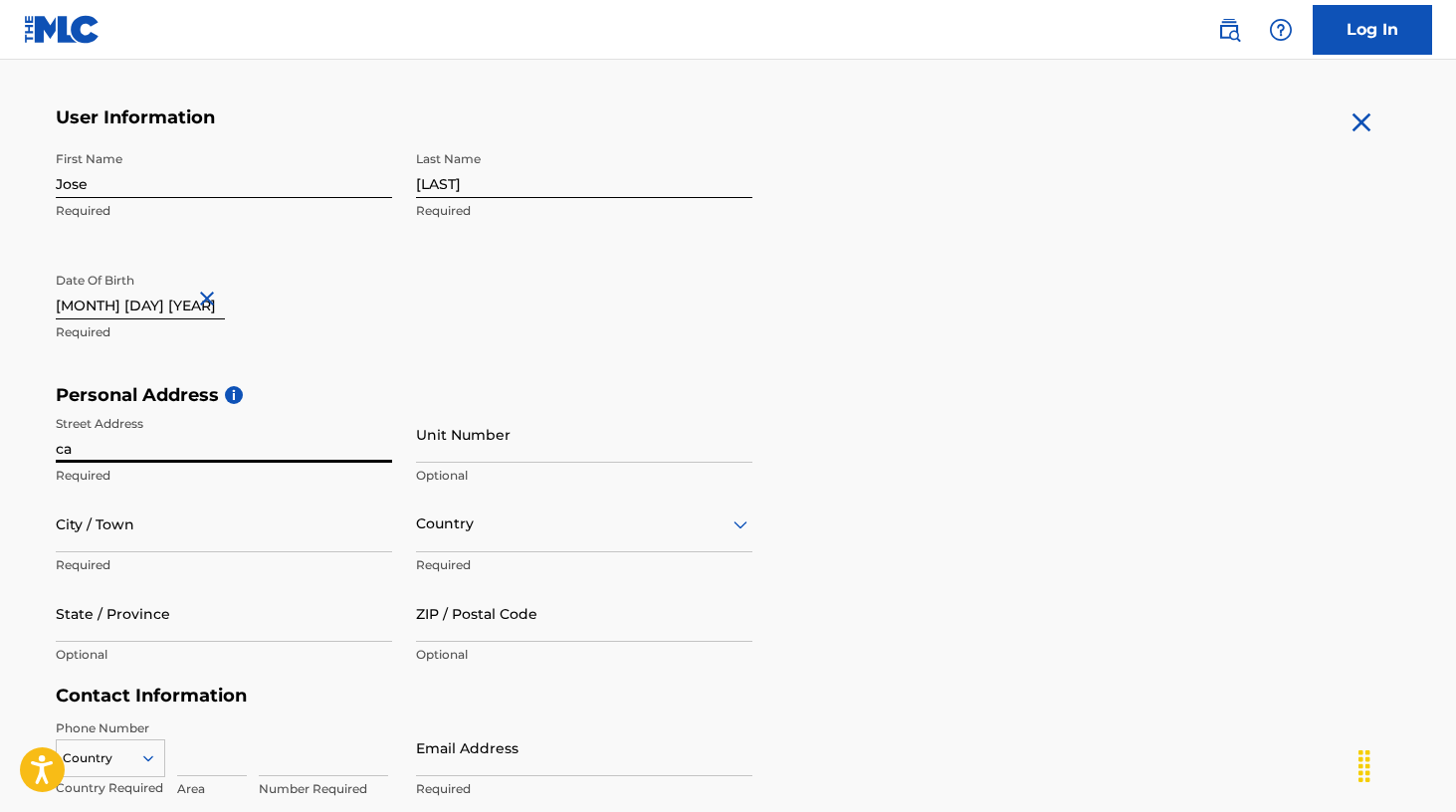 type on "c" 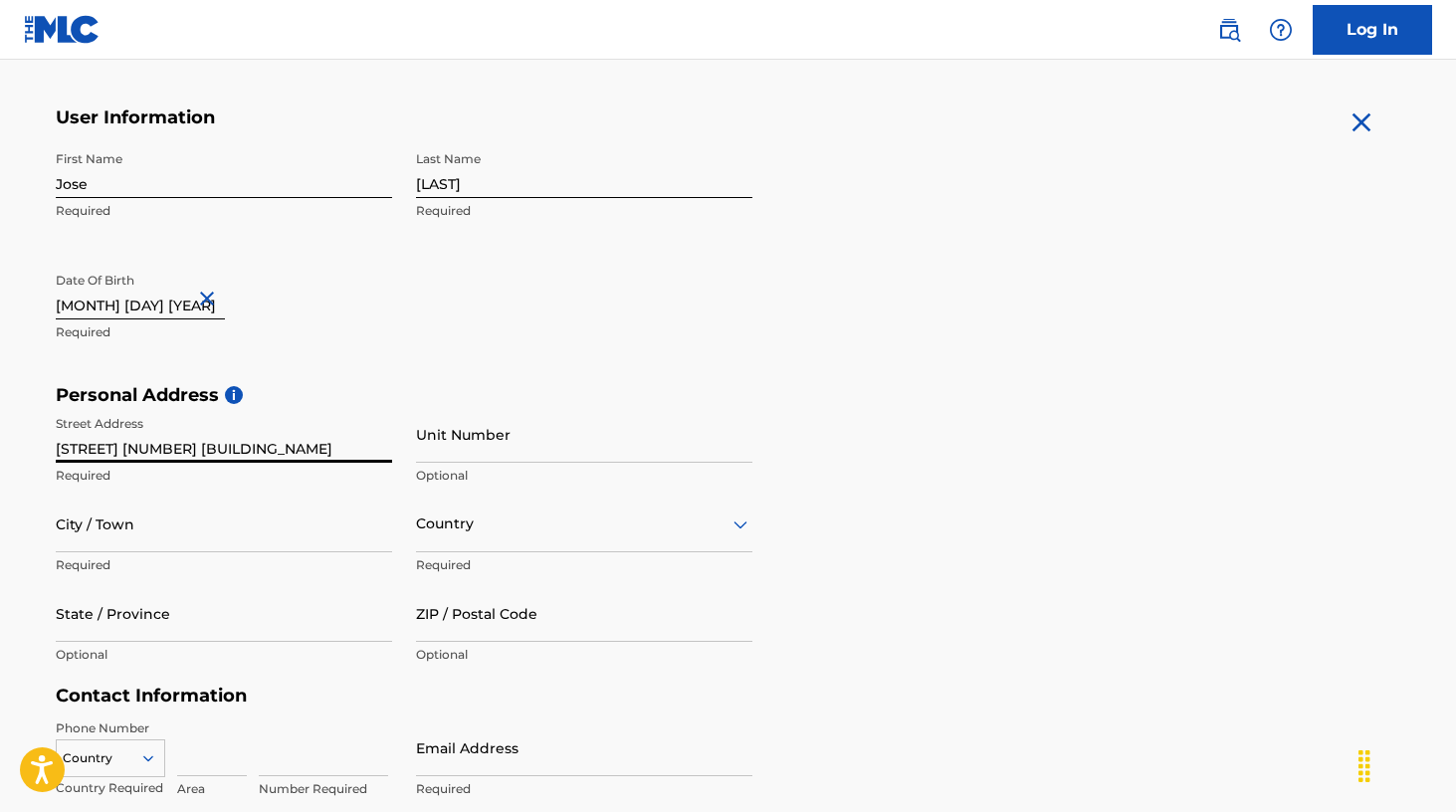 type on "[STREET] [NUMBER] [BUILDING_NAME]" 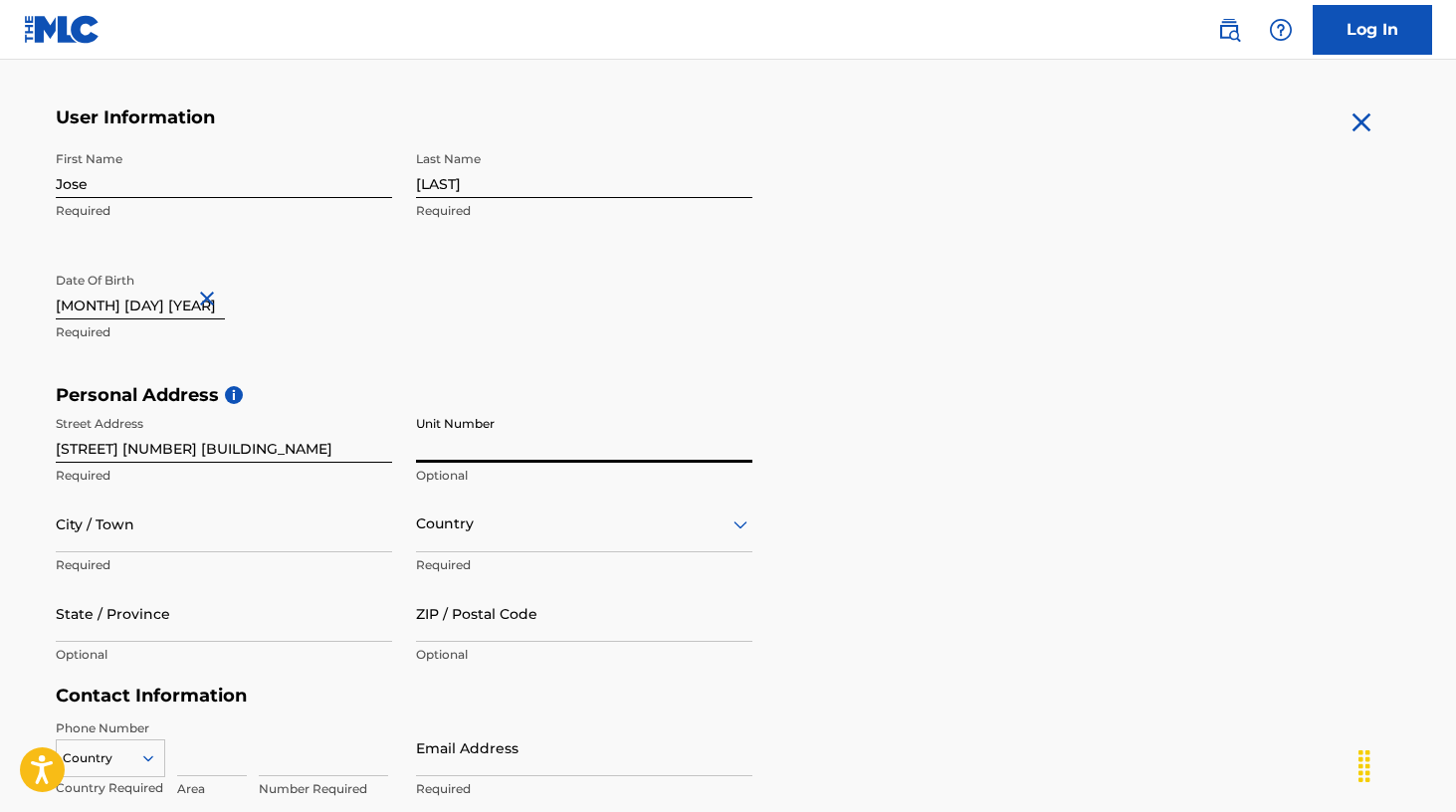 click on "Personal Address i" at bounding box center (728, 395) 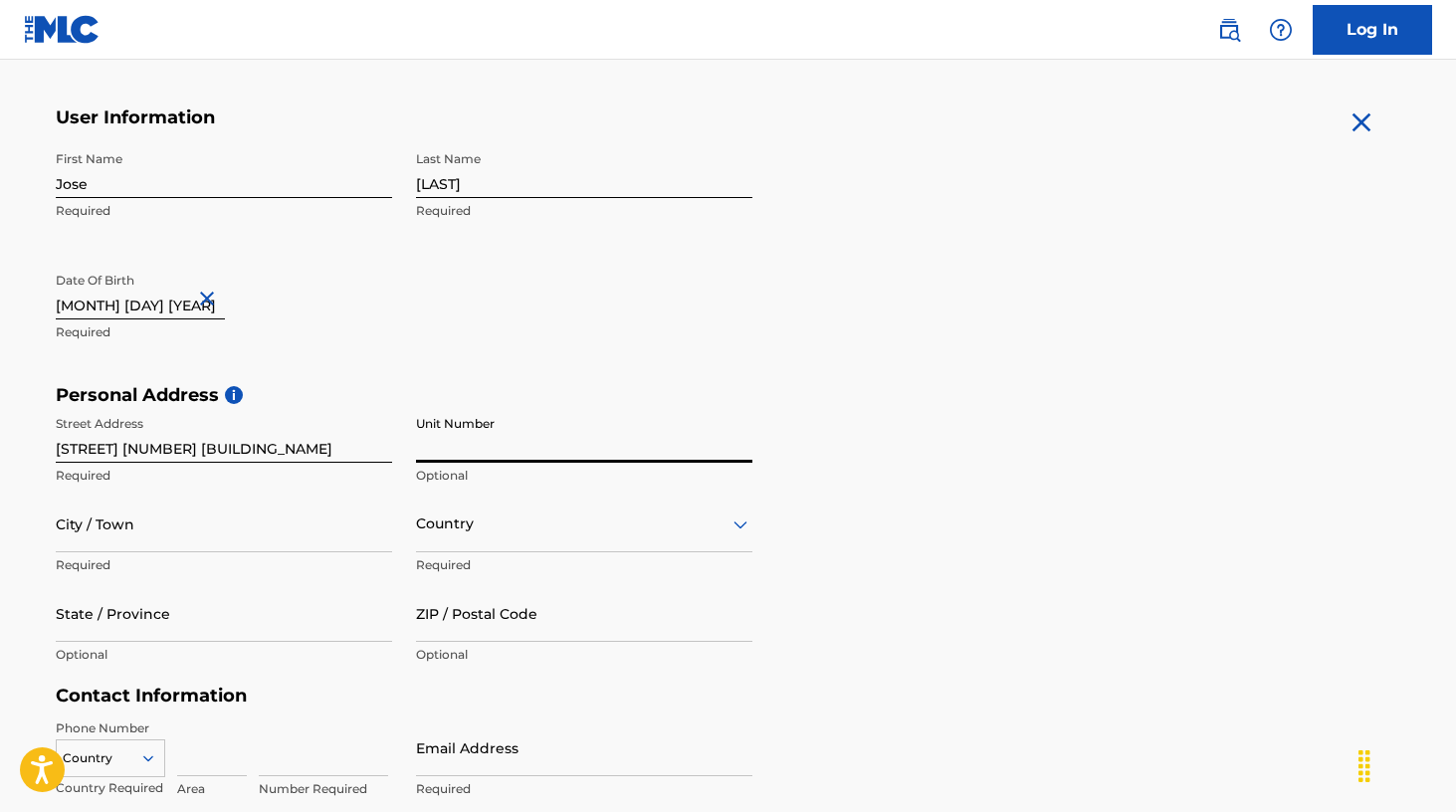 click on "Unit Number" at bounding box center (584, 434) 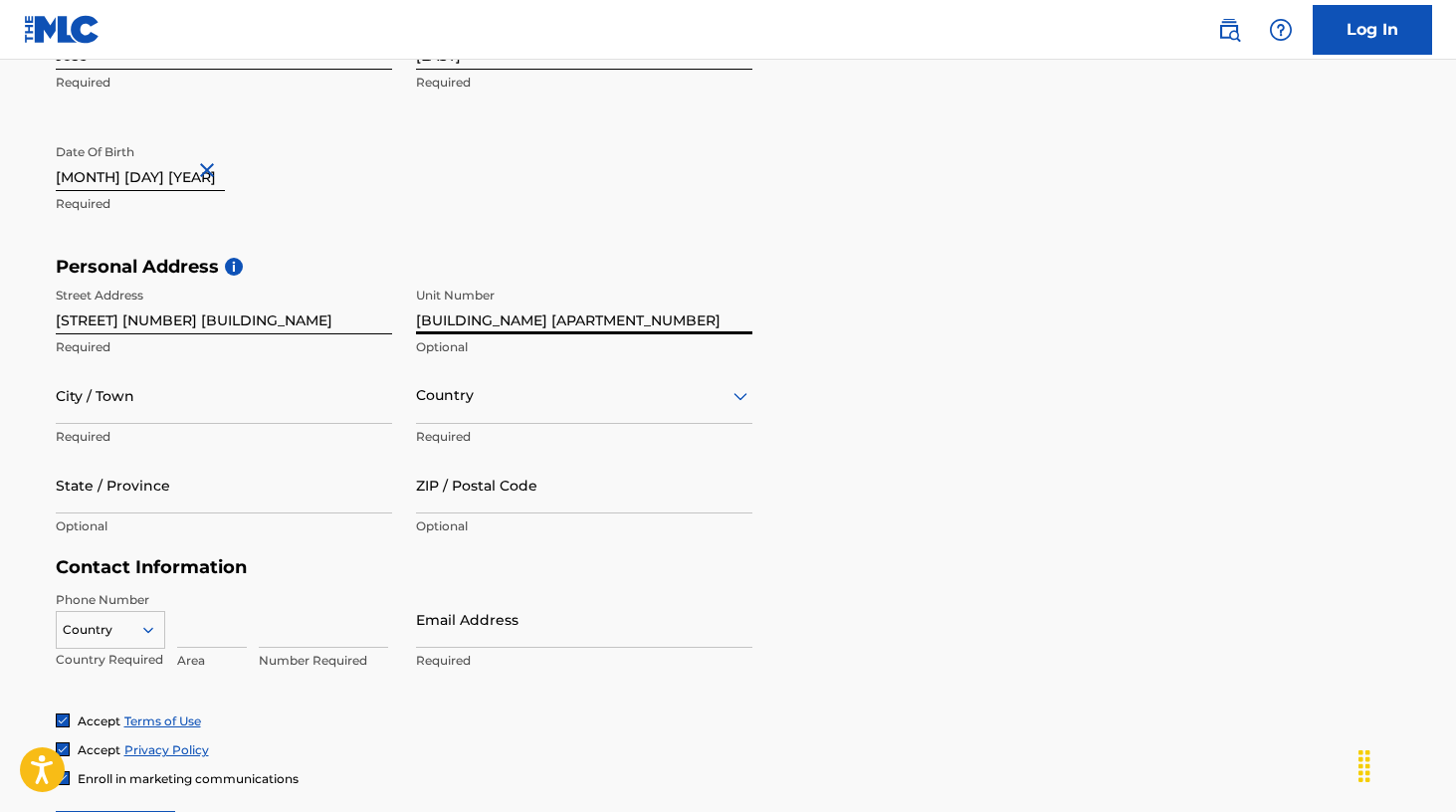 scroll, scrollTop: 497, scrollLeft: 0, axis: vertical 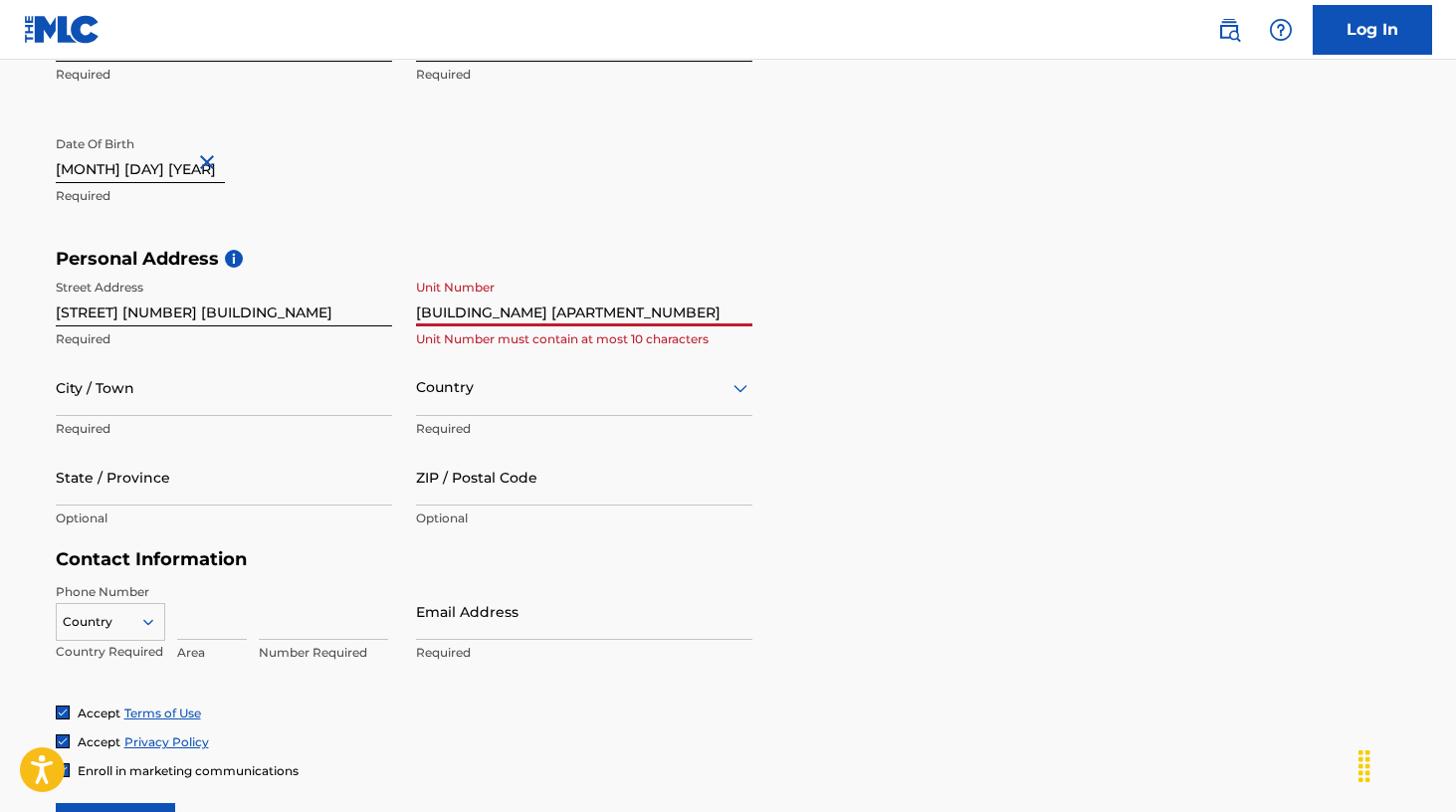 drag, startPoint x: 539, startPoint y: 304, endPoint x: 454, endPoint y: 306, distance: 85.023526 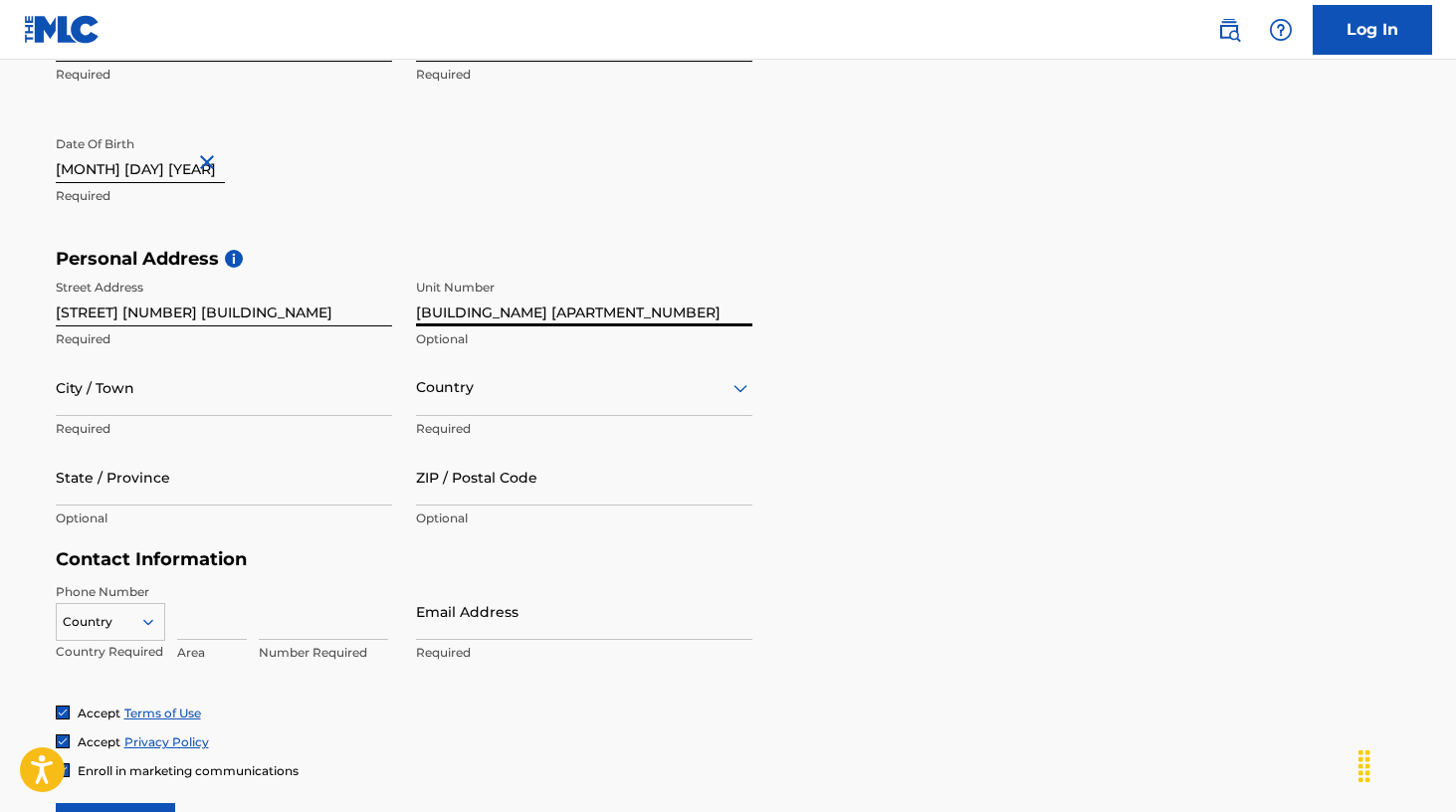 click on "[STREET] [NUMBER] [BUILDING_NAME] [APARTMENT_NUMBER] [CITY] [STATE] [POSTAL_CODE]" at bounding box center (728, 398) 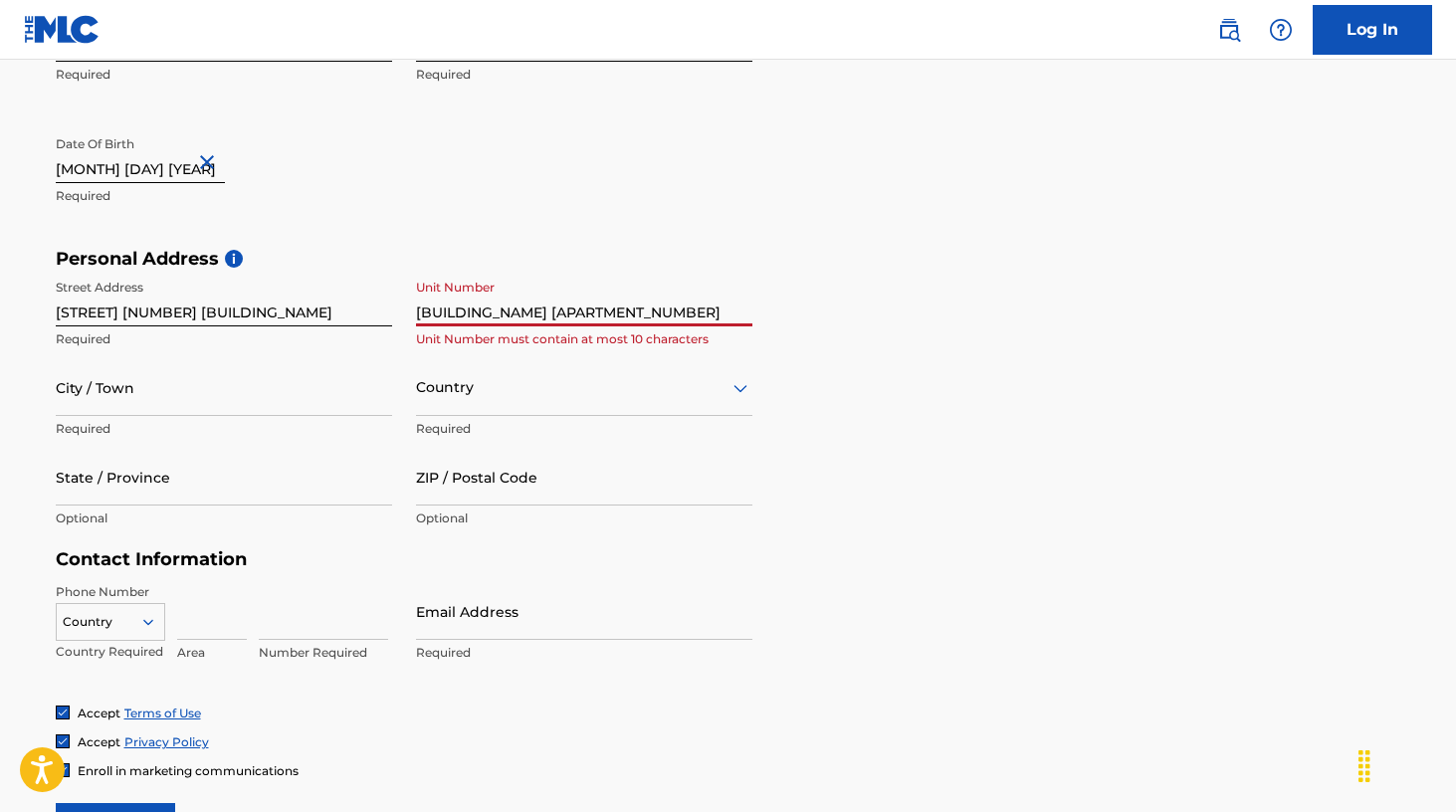 drag, startPoint x: 448, startPoint y: 307, endPoint x: 420, endPoint y: 308, distance: 28.01785 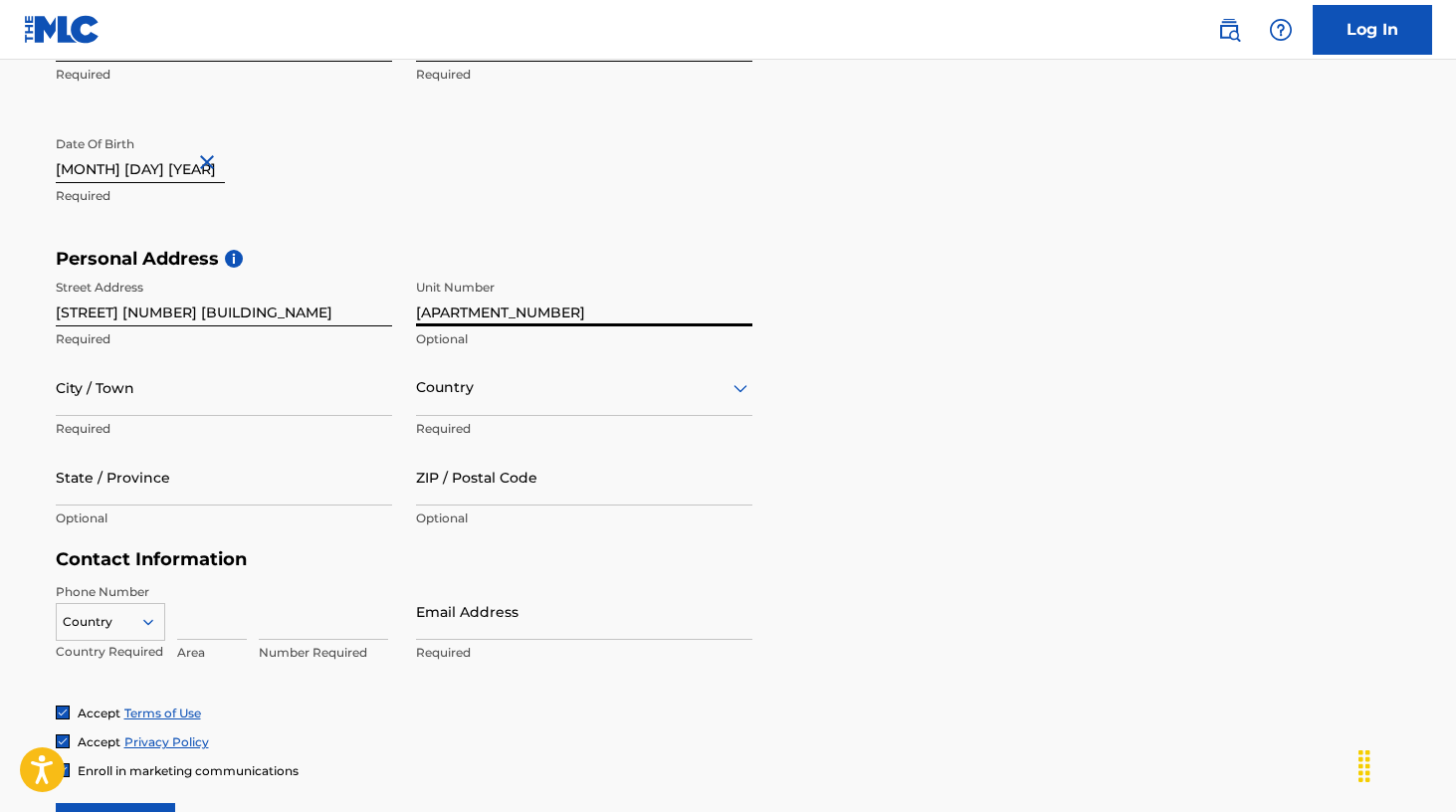 type on "[APARTMENT_NUMBER]" 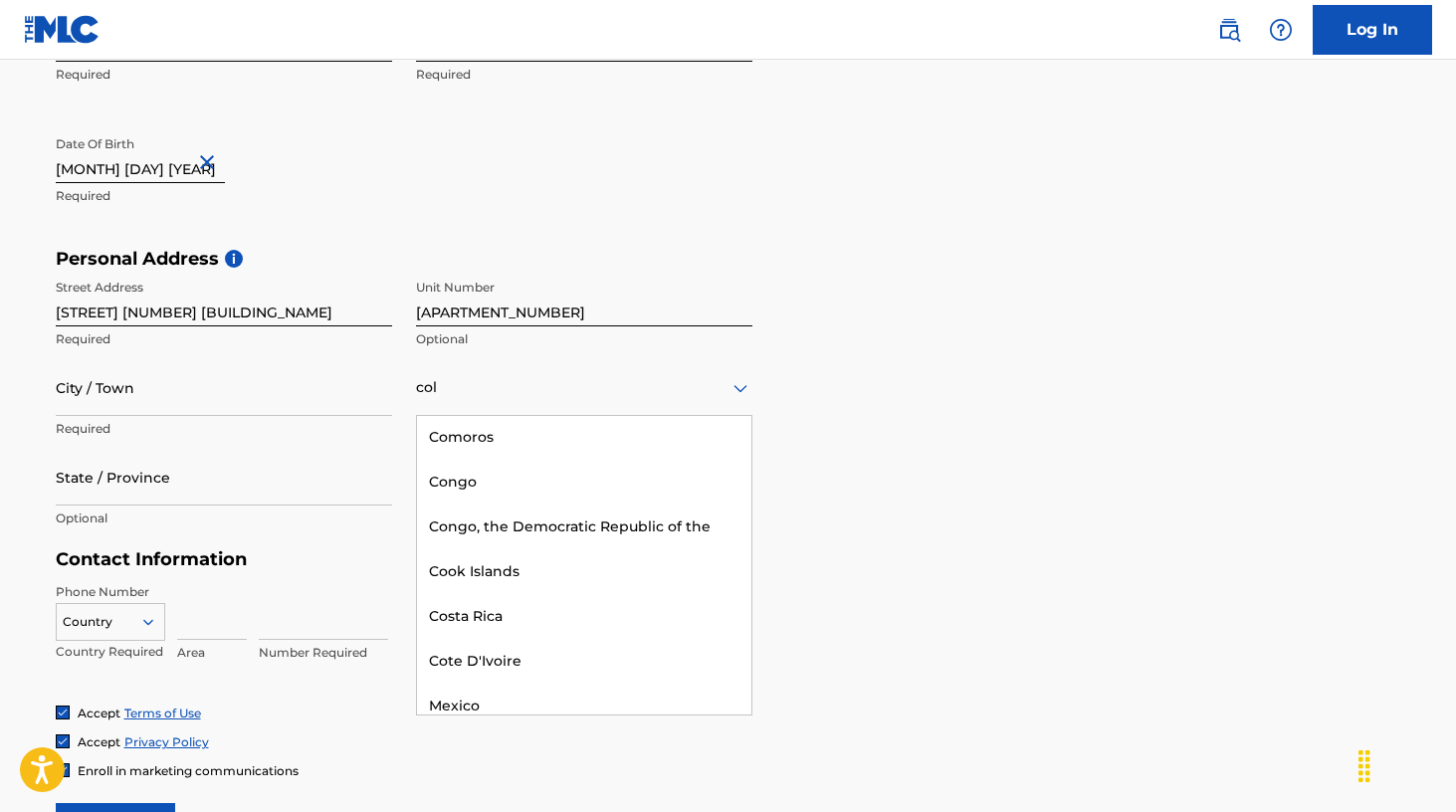 scroll, scrollTop: 0, scrollLeft: 0, axis: both 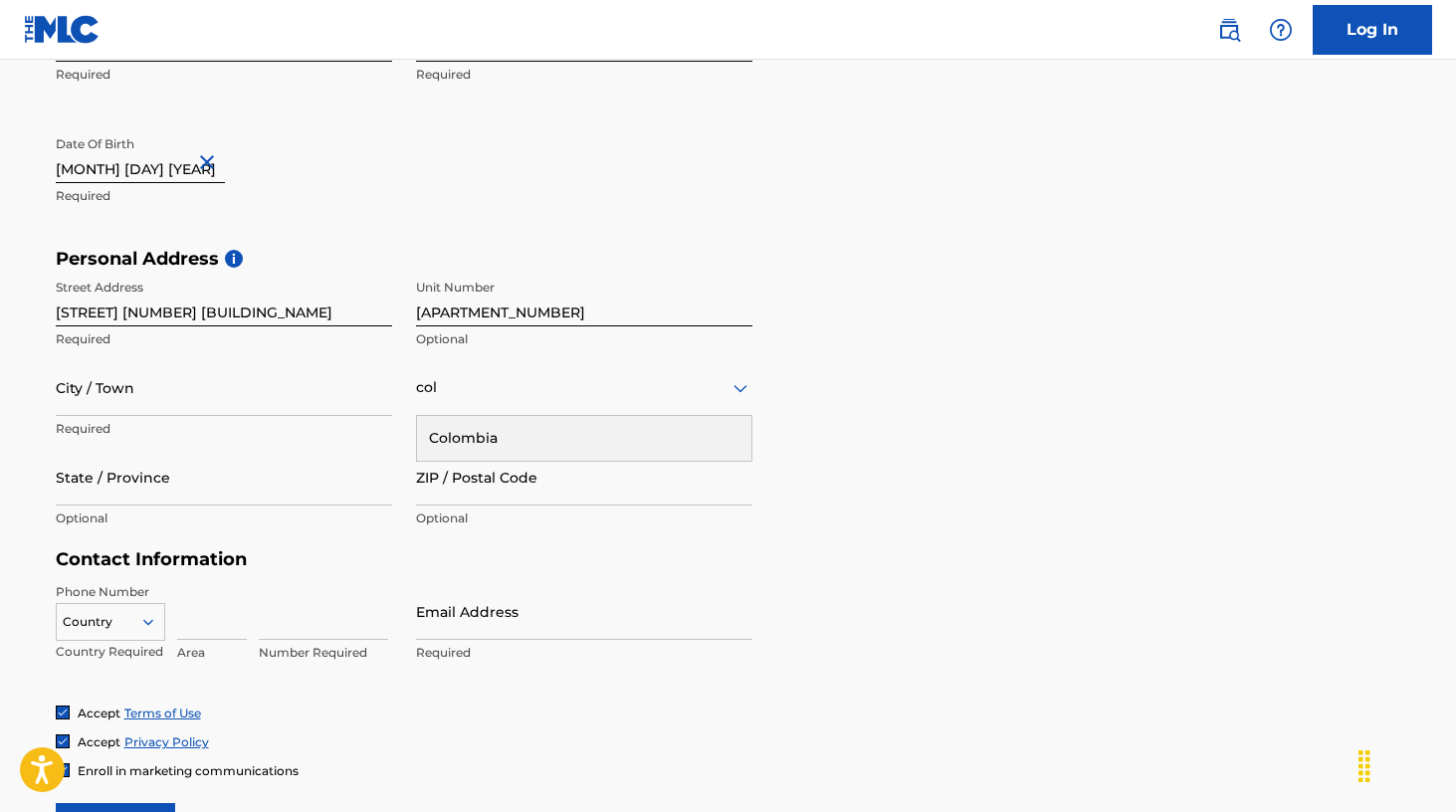 type on "colo" 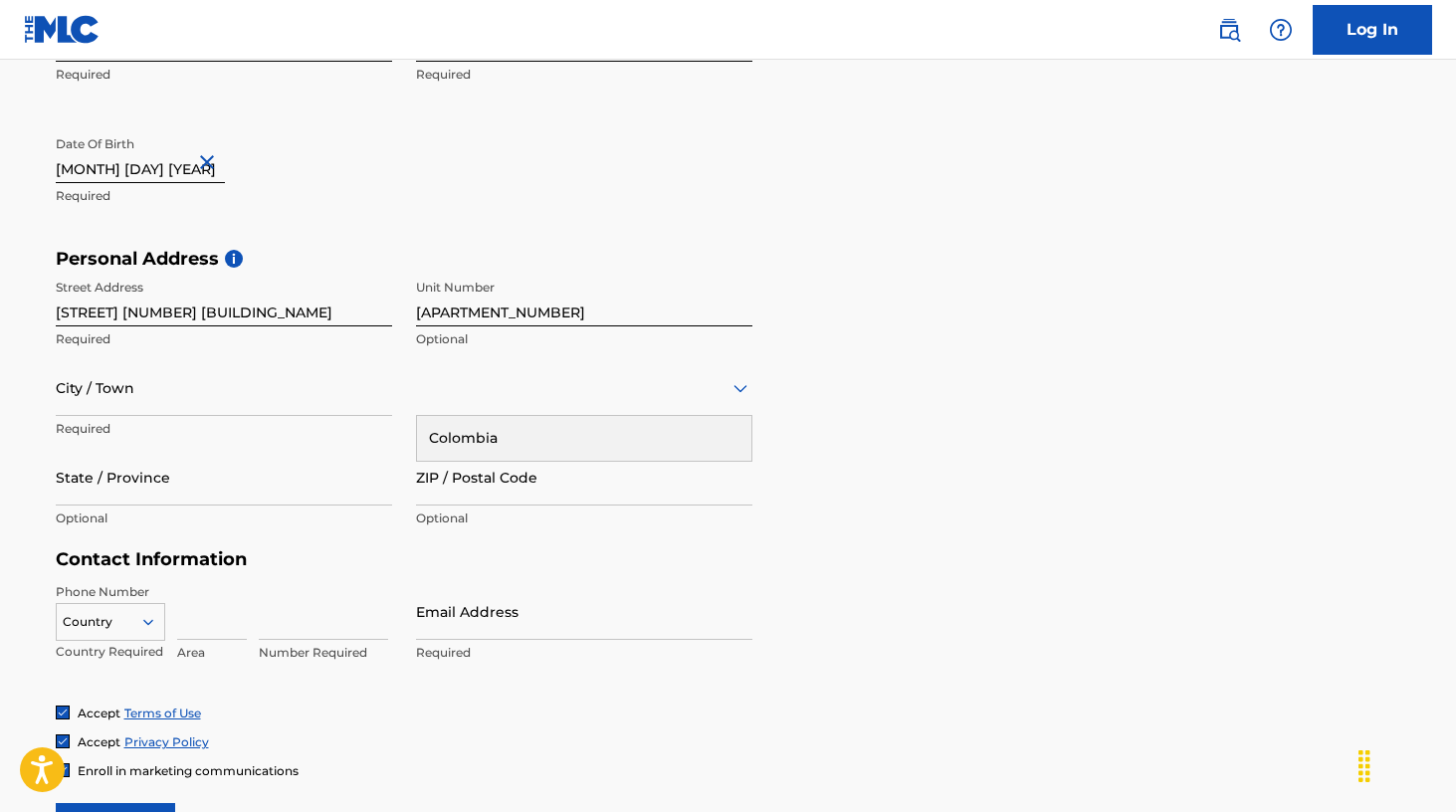 type on "Colombia" 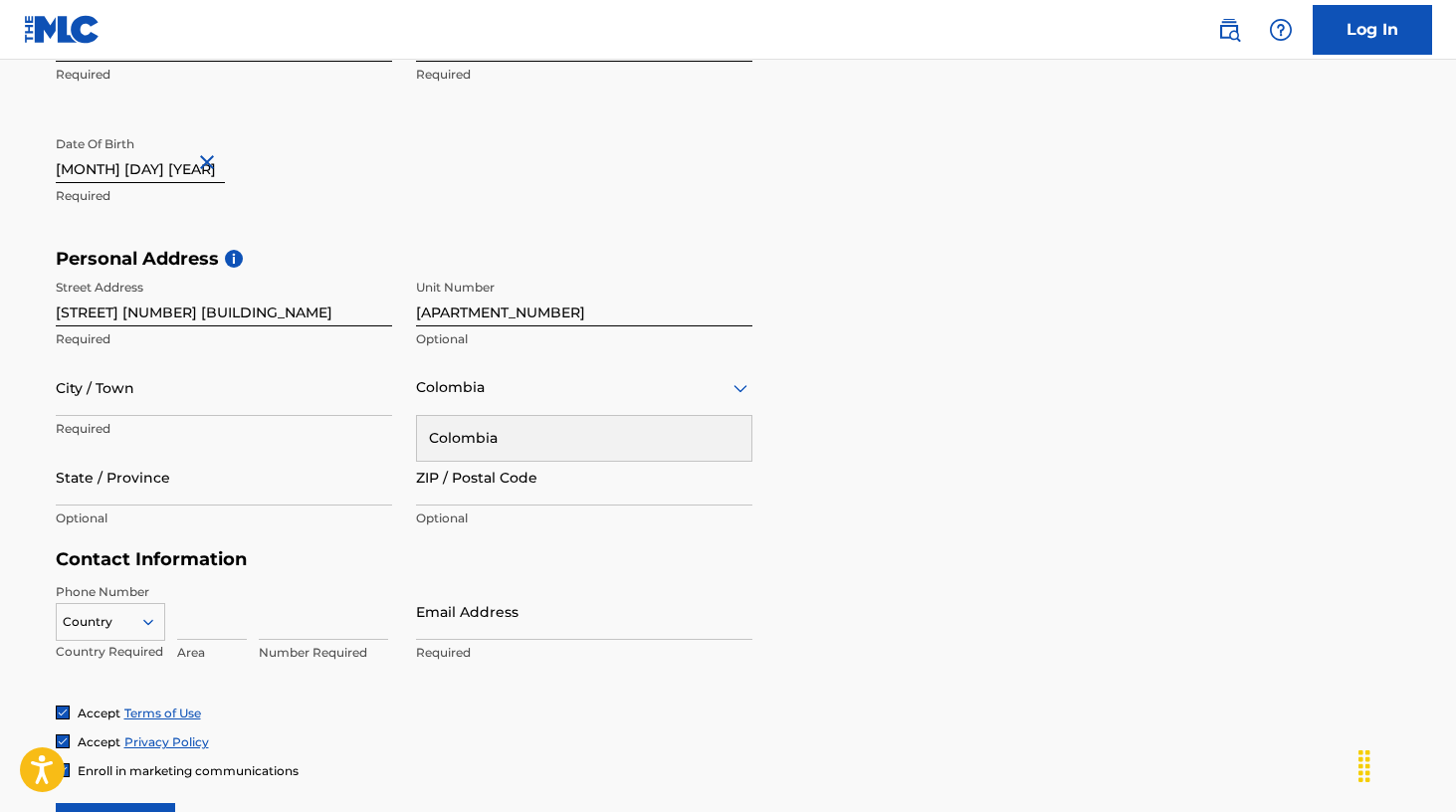 click on "Colombia" at bounding box center [584, 438] 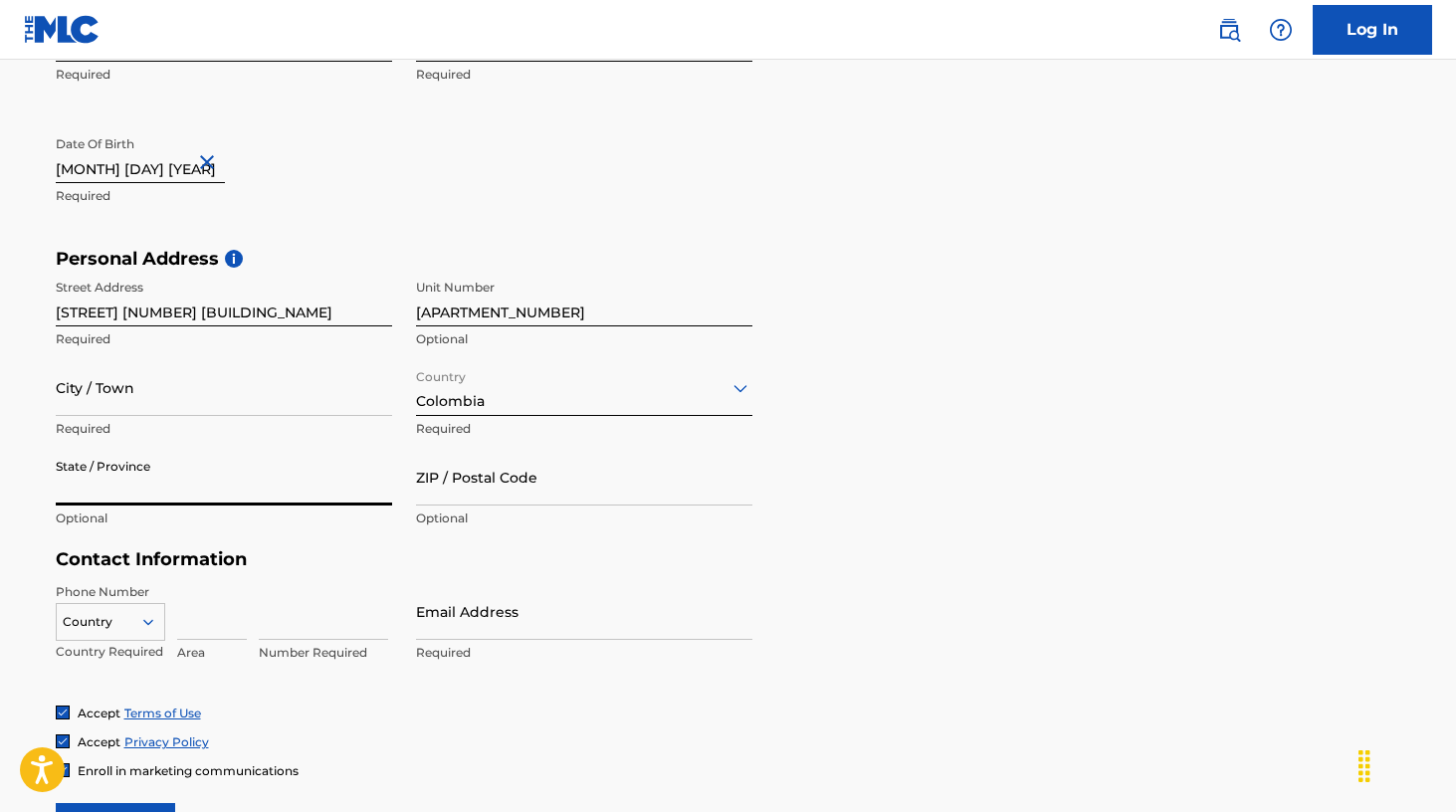 click on "State / Province" at bounding box center (224, 477) 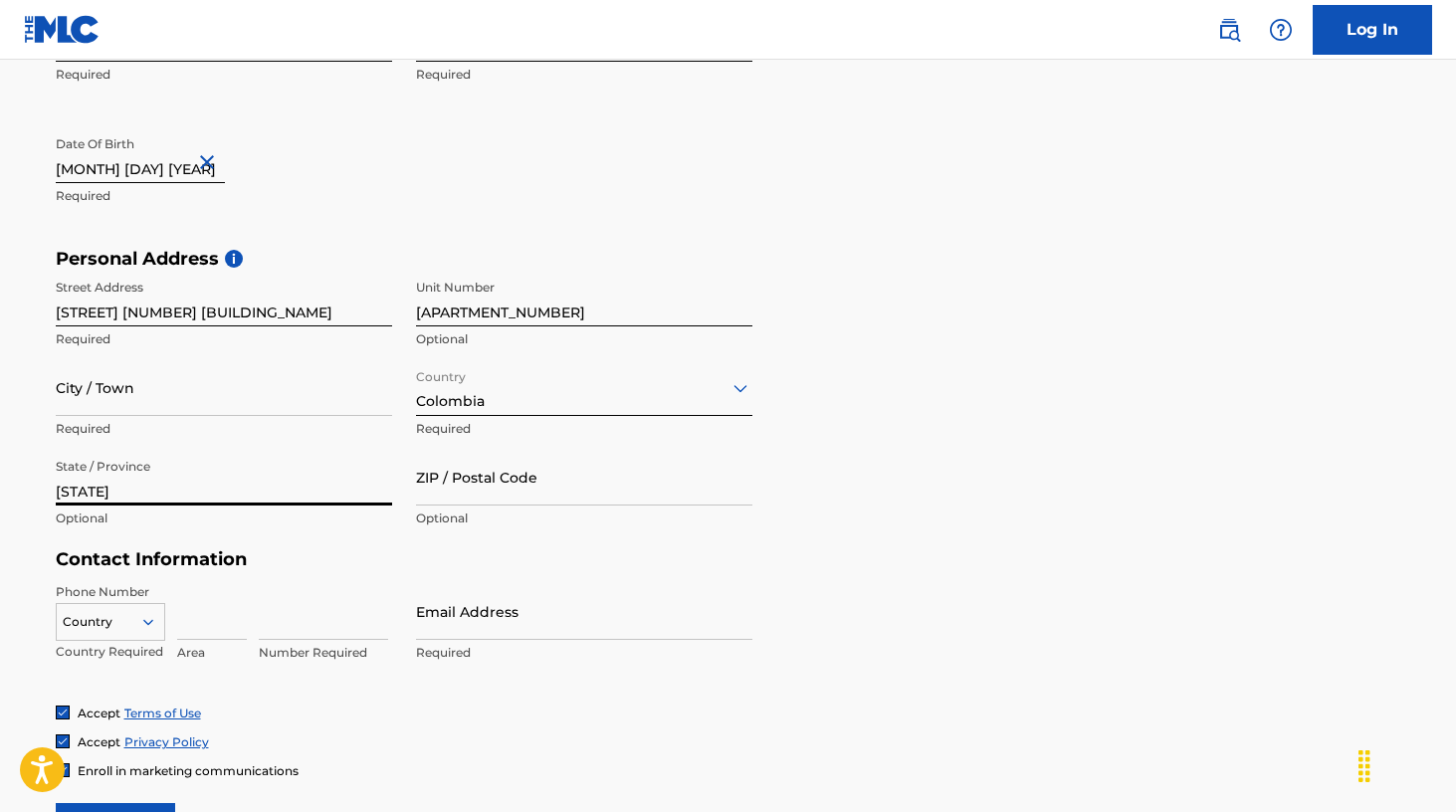 type on "[STATE]" 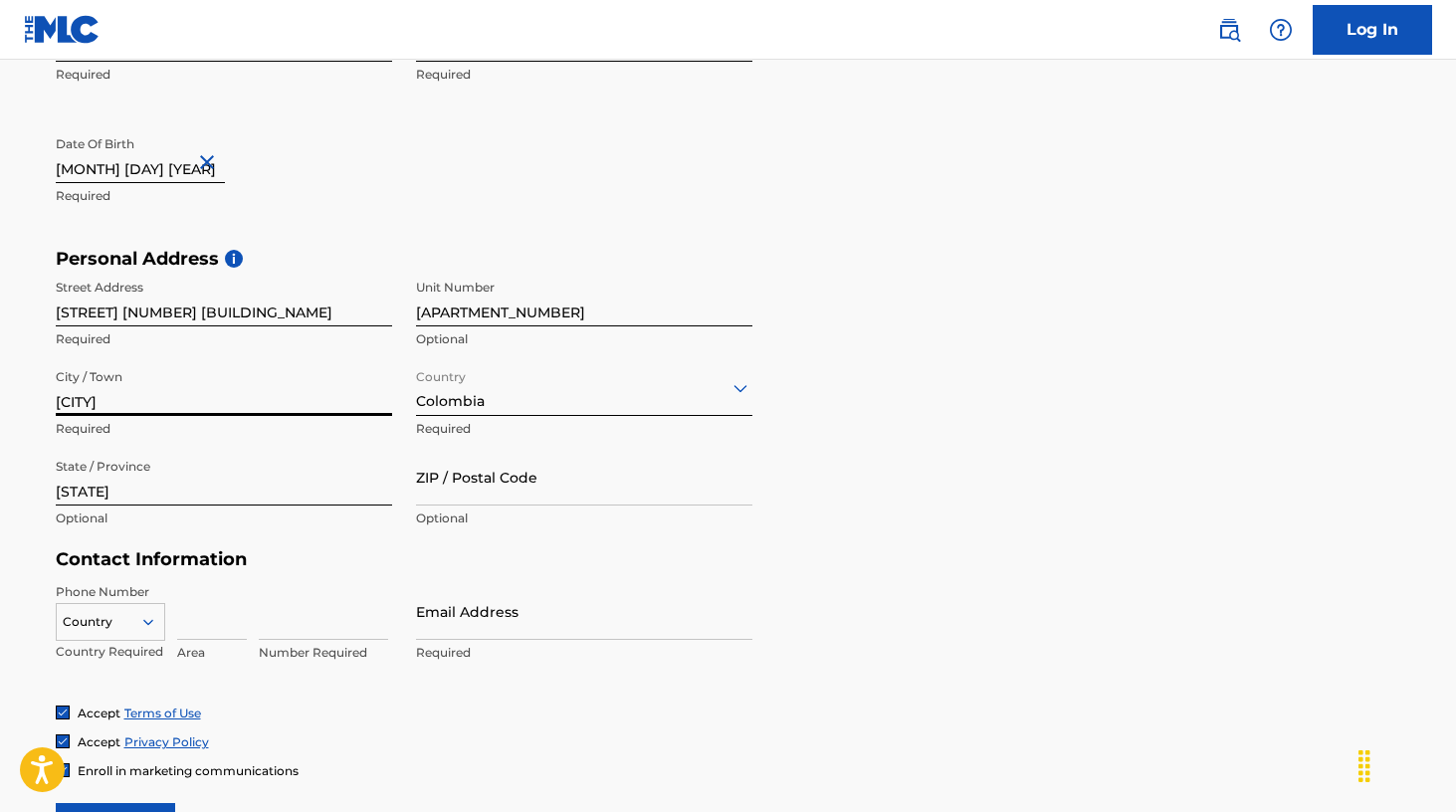 type on "[CITY]" 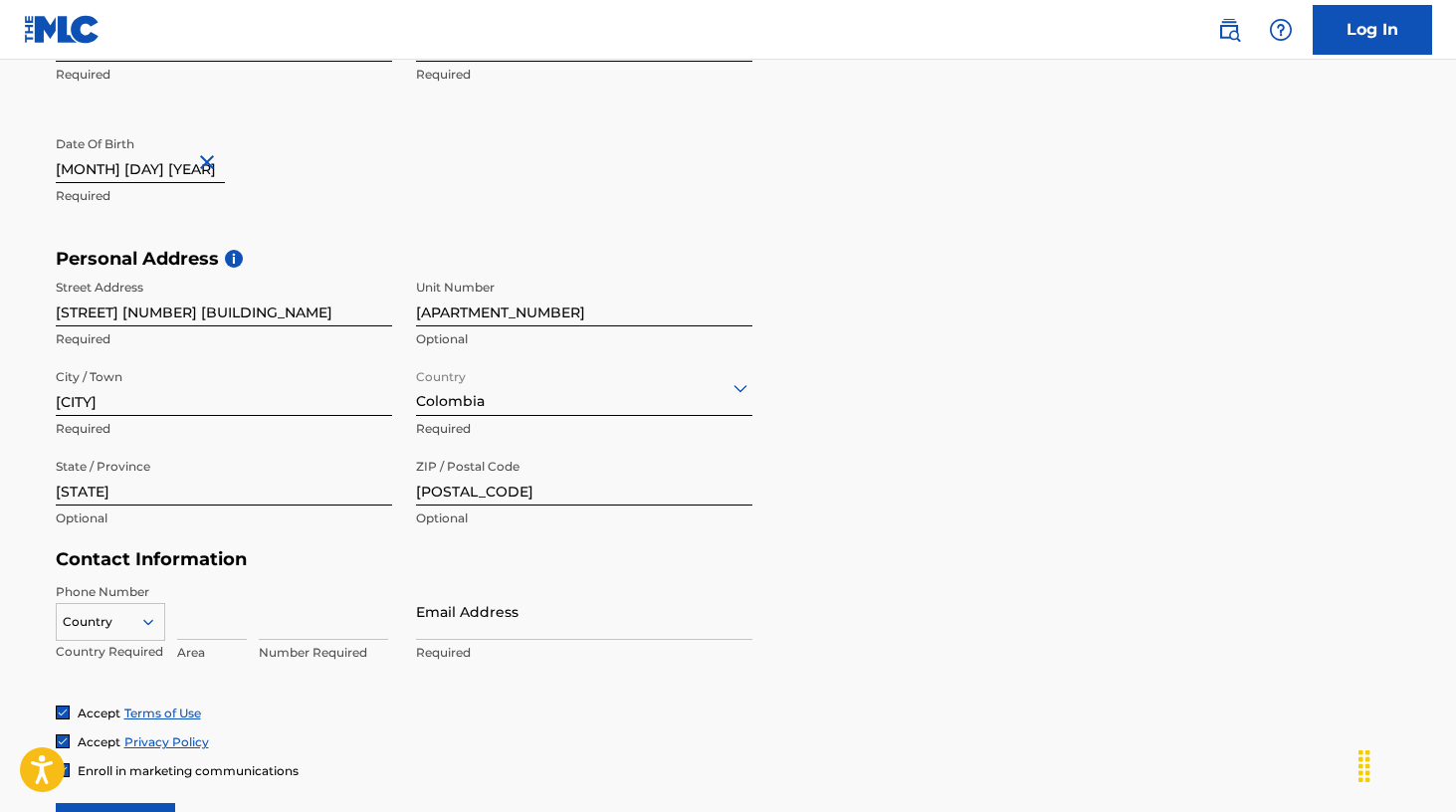 click on "[FIRST] [LAST] [MONTH] [DAY] [YEAR] [STREET] [NUMBER] [BUILDING_NAME] [APARTMENT_NUMBER] [CITY] [COUNTRY] [STATE] [POSTAL_CODE] [PHONE] [EMAIL]" at bounding box center [728, 411] 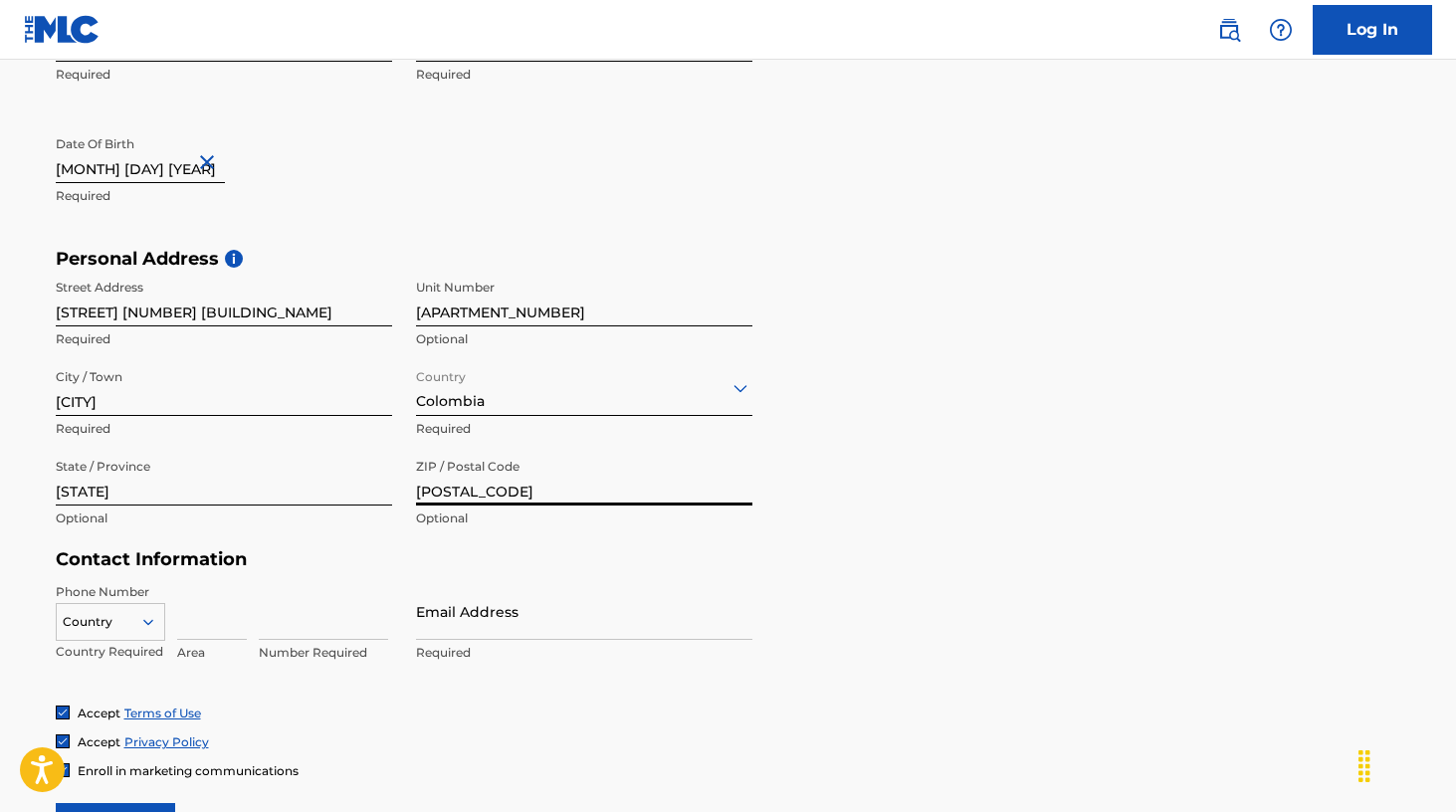 type on "[POSTAL_CODE]" 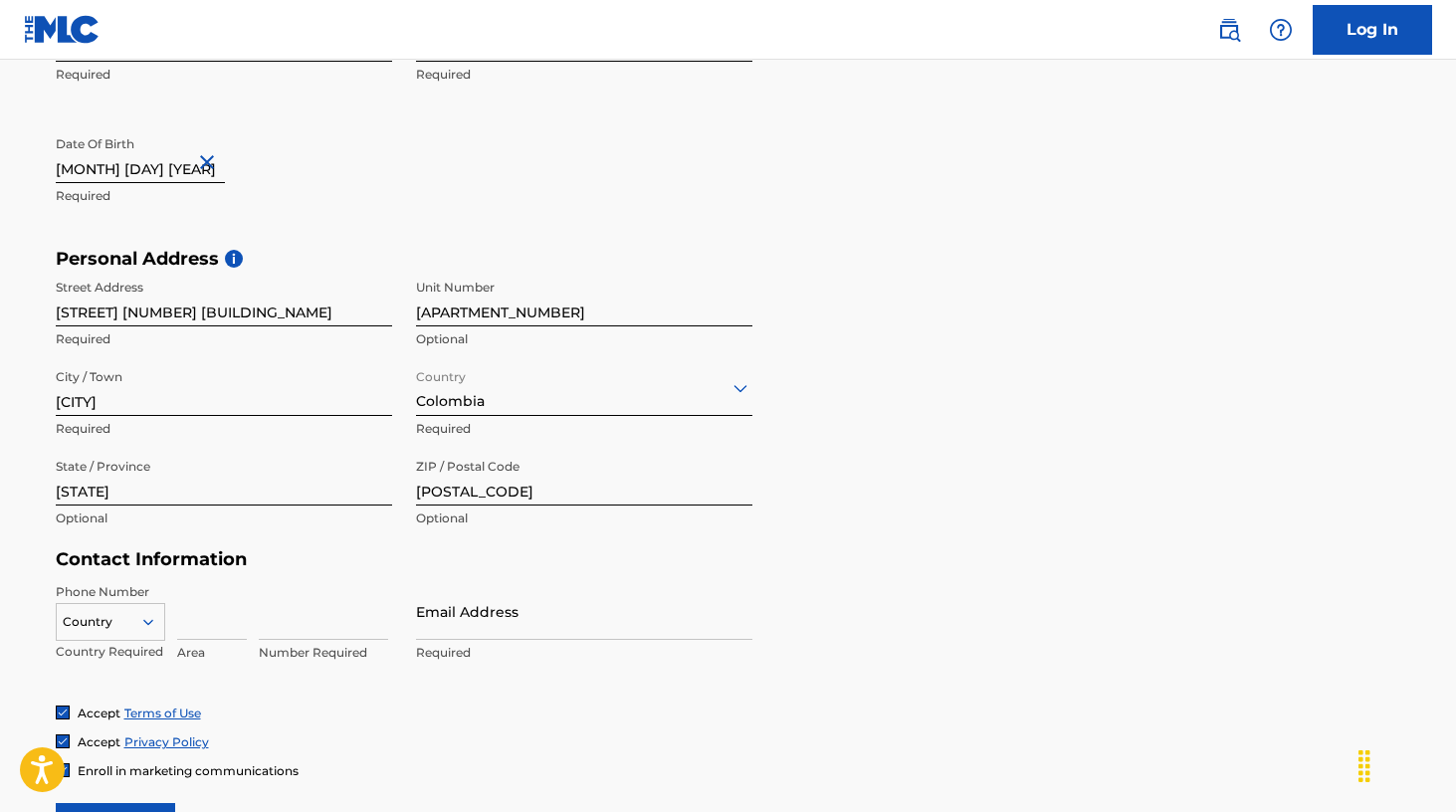 click on "Contact Information Phone Number Country Country Required Area Number Required Email Address Required" at bounding box center (404, 626) 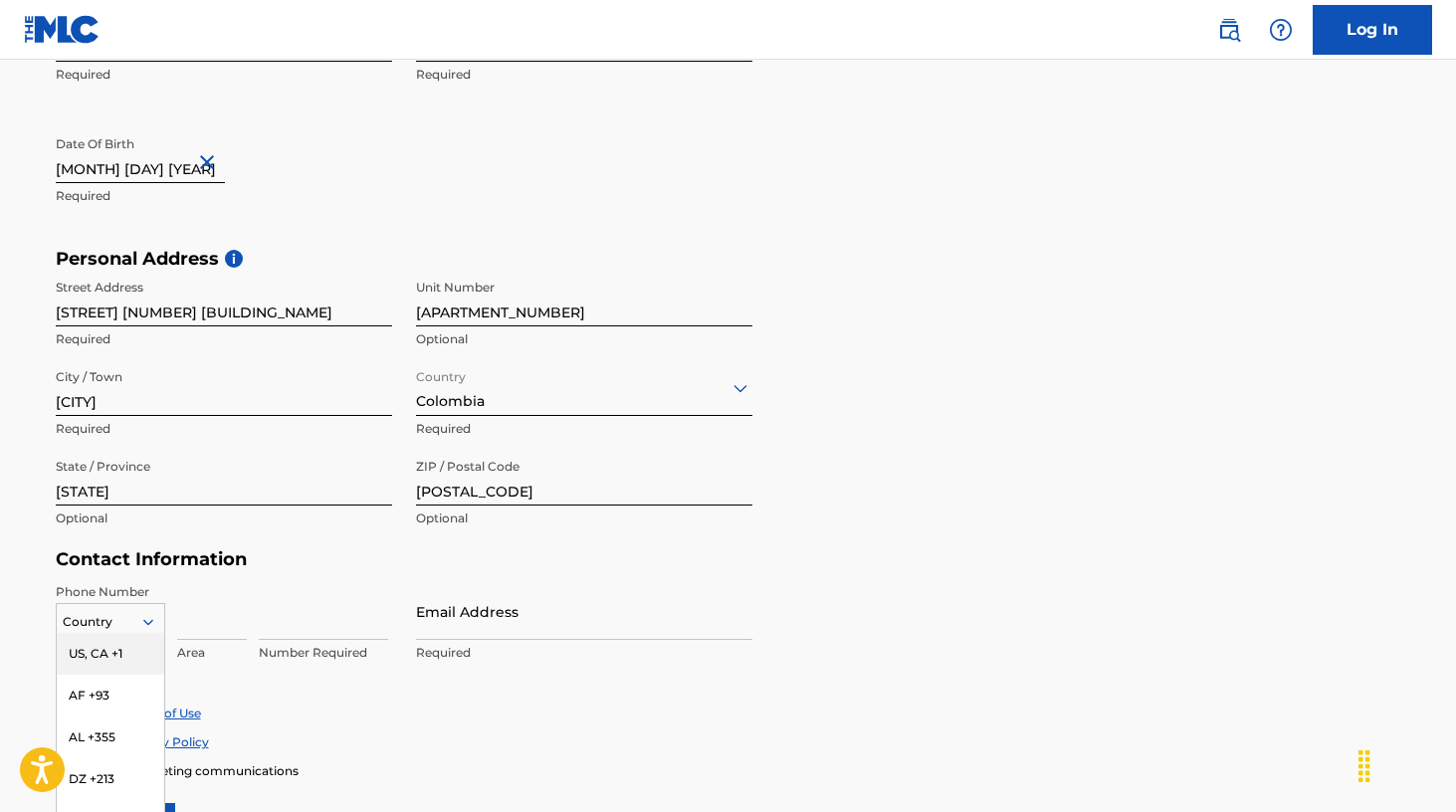 scroll, scrollTop: 615, scrollLeft: 0, axis: vertical 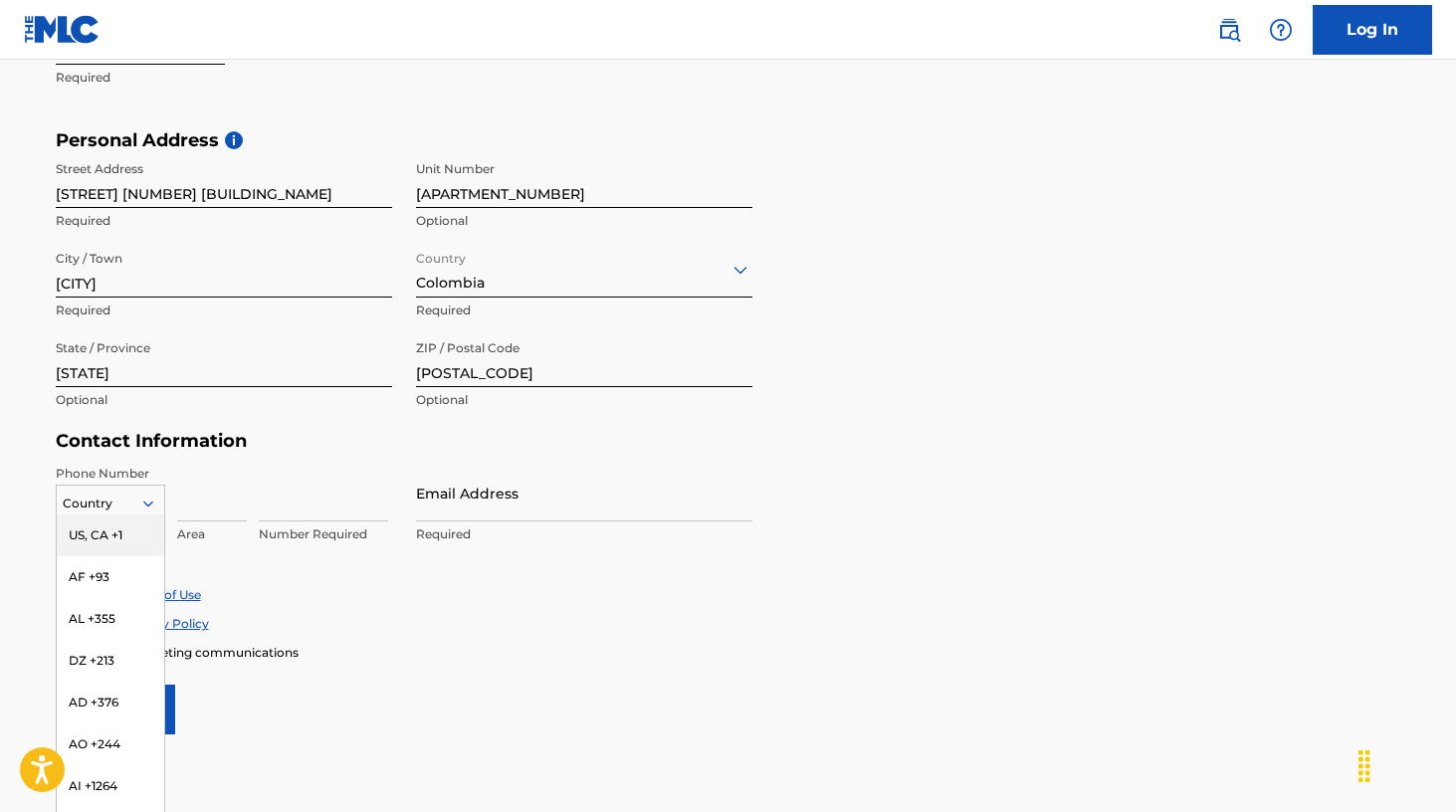 click on "US, CA +1, 1 of 216. 216 results available. Use Up and Down to choose options, press Enter to select the currently focused option, press Escape to exit the menu, press Tab to select the option and exit the menu. Country US, CA +1 AF +93 AL +355 DZ +213 AD +376 AO +244 AI +1264 AG +1268 AR +54 AM +374 AW +297 AU +61 AT +43 AZ +994 BS +1242 BH +973 BD +880 BB +1246 BY +375 BE +32 BZ +501 BJ +229 BM +1441 BT +975 BO +591 BA +387 BW +267 BR +55 BN +673 BG +359 BF +226 BI +257 KH +855 CM +237 CV +238 KY +1345 CF +236 TD +235 CL +56 CN +86 CO +57 KM +269 CG, CD +242 CK +682 CR +506 CI +225 HR +385 CU +53 CY +357 CZ +420 DK +45 DJ +253 DM +1767 DO +1809 EC +593 EG +20 SV +503 GQ +240 ER +291 EE +372 ET +251 FK +500 FO +298 FJ +679 FI +358 FR +33 GF +594 PF +689 GA +241 GM +220 GE +995 DE +49 GH +233 GI +350 GR +30 GL +299 GD +1473 GP +590 GT +502 GN +224 GW +245 GY +592 HT +509 VA, IT +39 HN +504 HK +852 HU +36 IS +354 IN +91 ID +62 IR +98 IQ +964 IE +353 IL +972 JM +1876 JP +81 JO +962 KZ +7 KE +254 KI +686 KP +850" at bounding box center [110, 500] 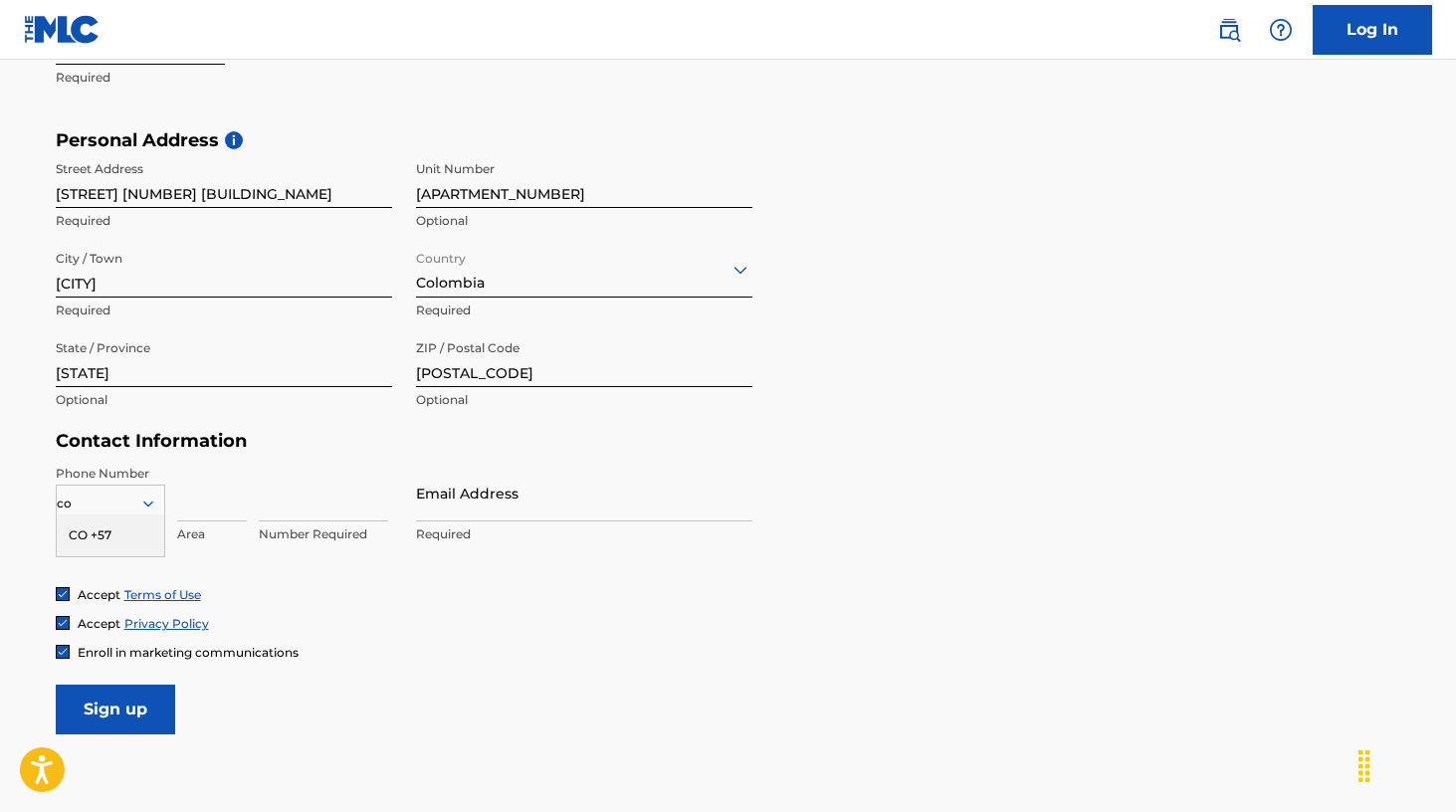 type on "col" 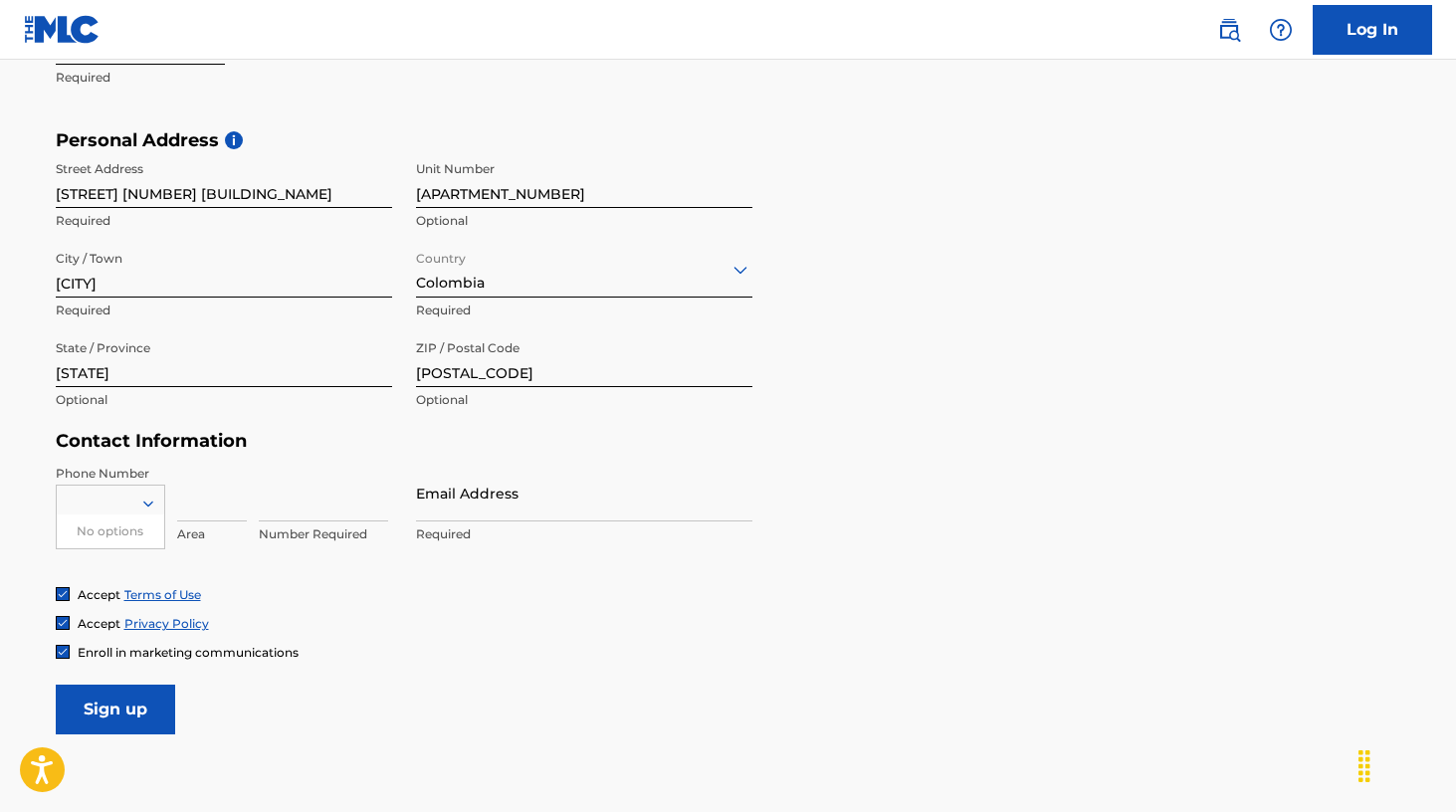 type on "Colombia" 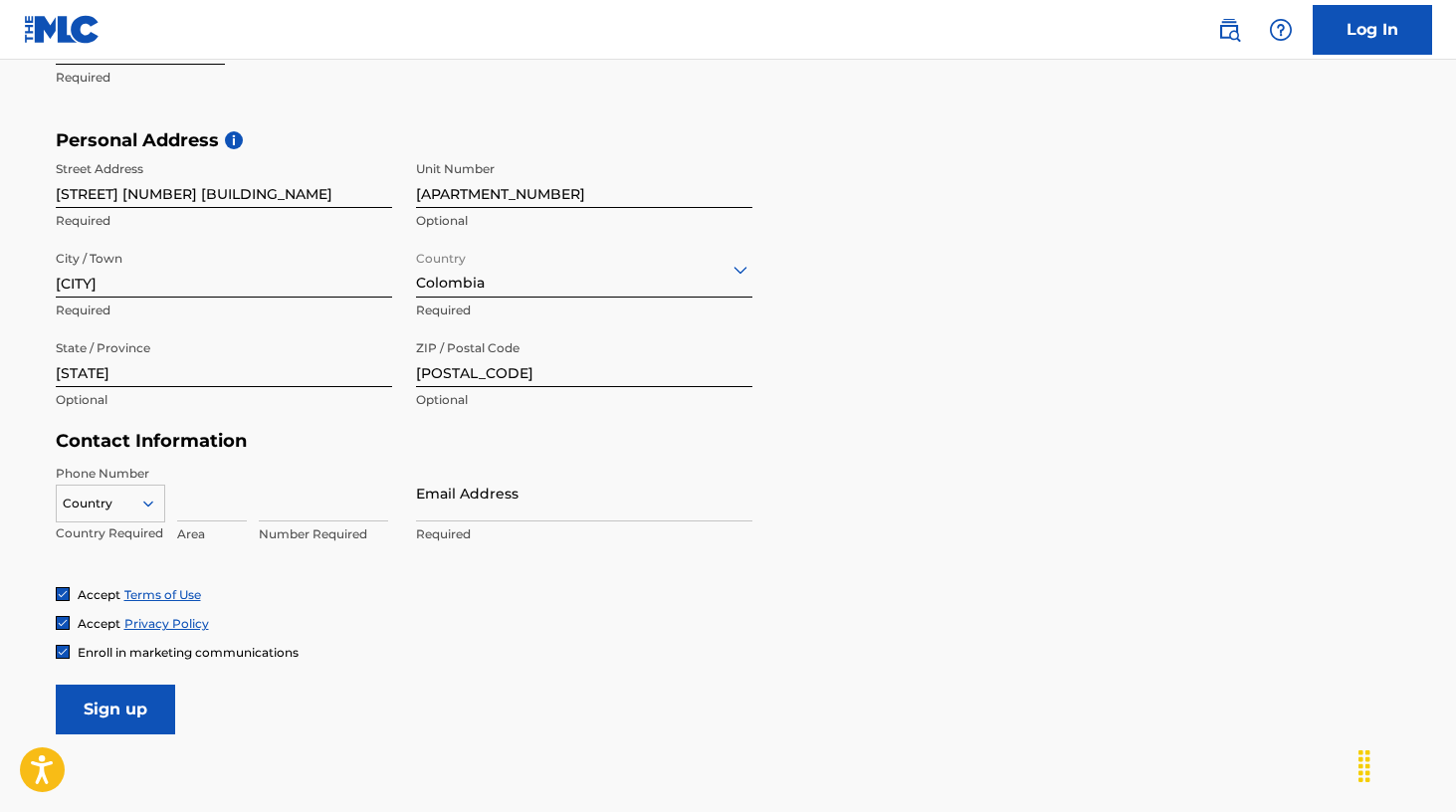 click at bounding box center [110, 504] 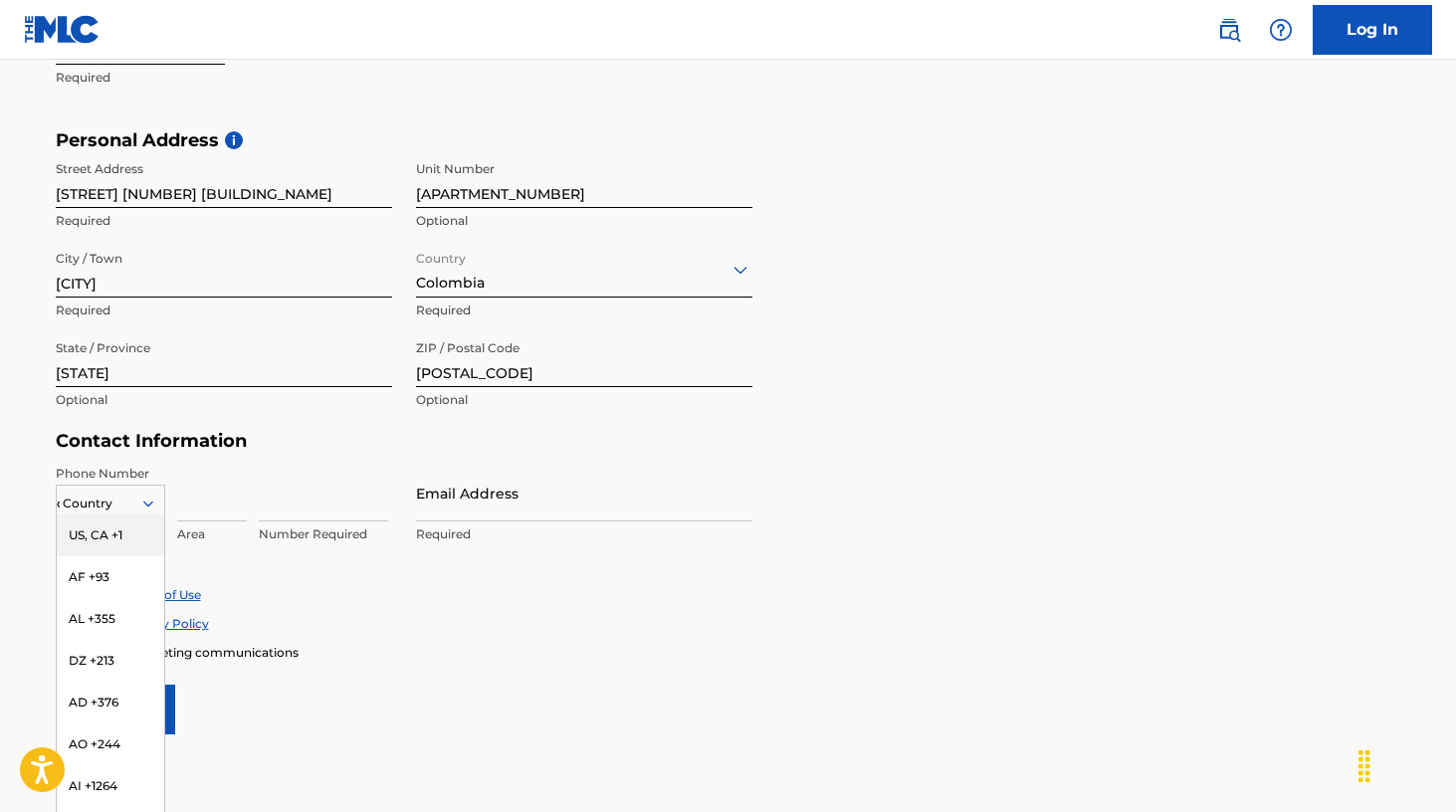 type on "co" 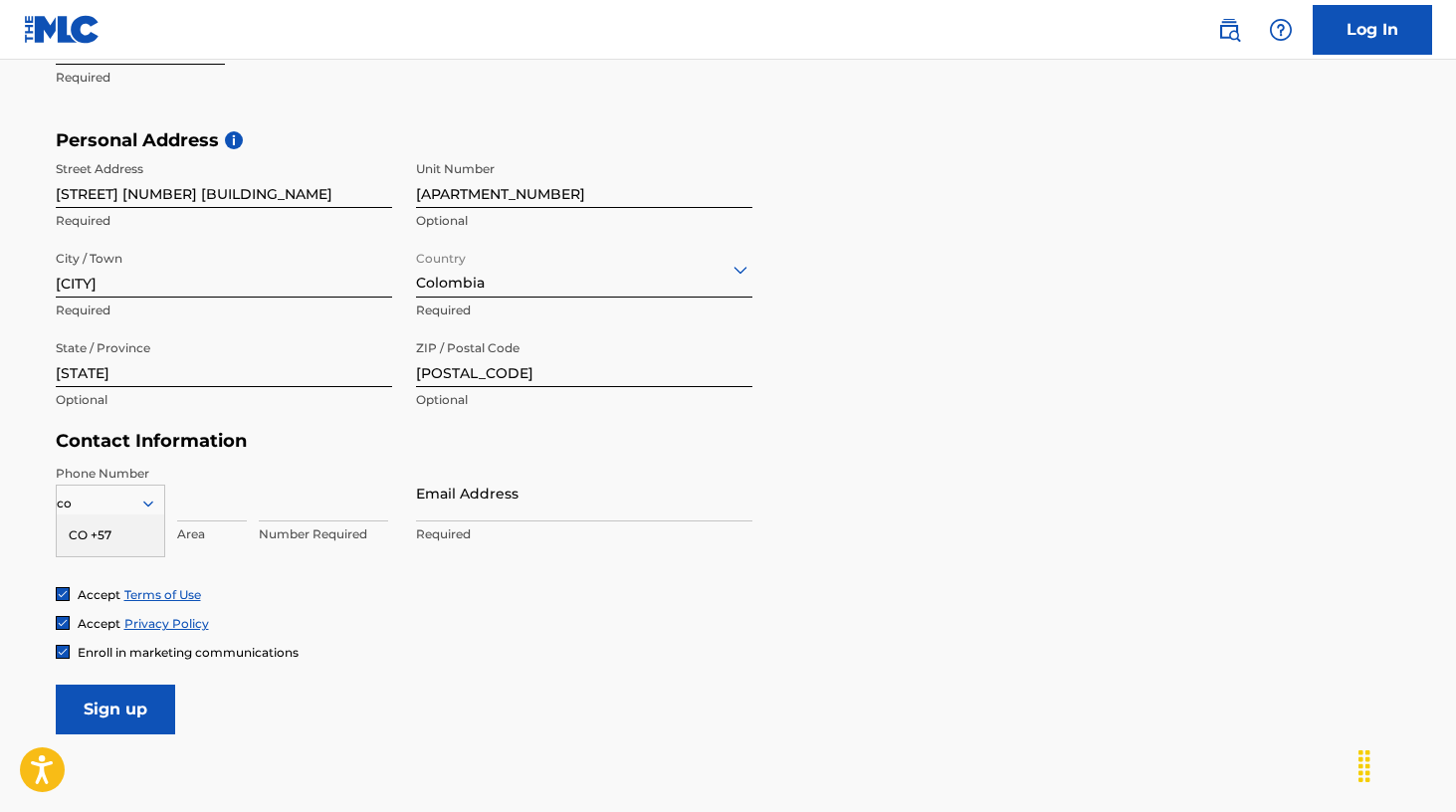 click on "CO +57" at bounding box center [110, 535] 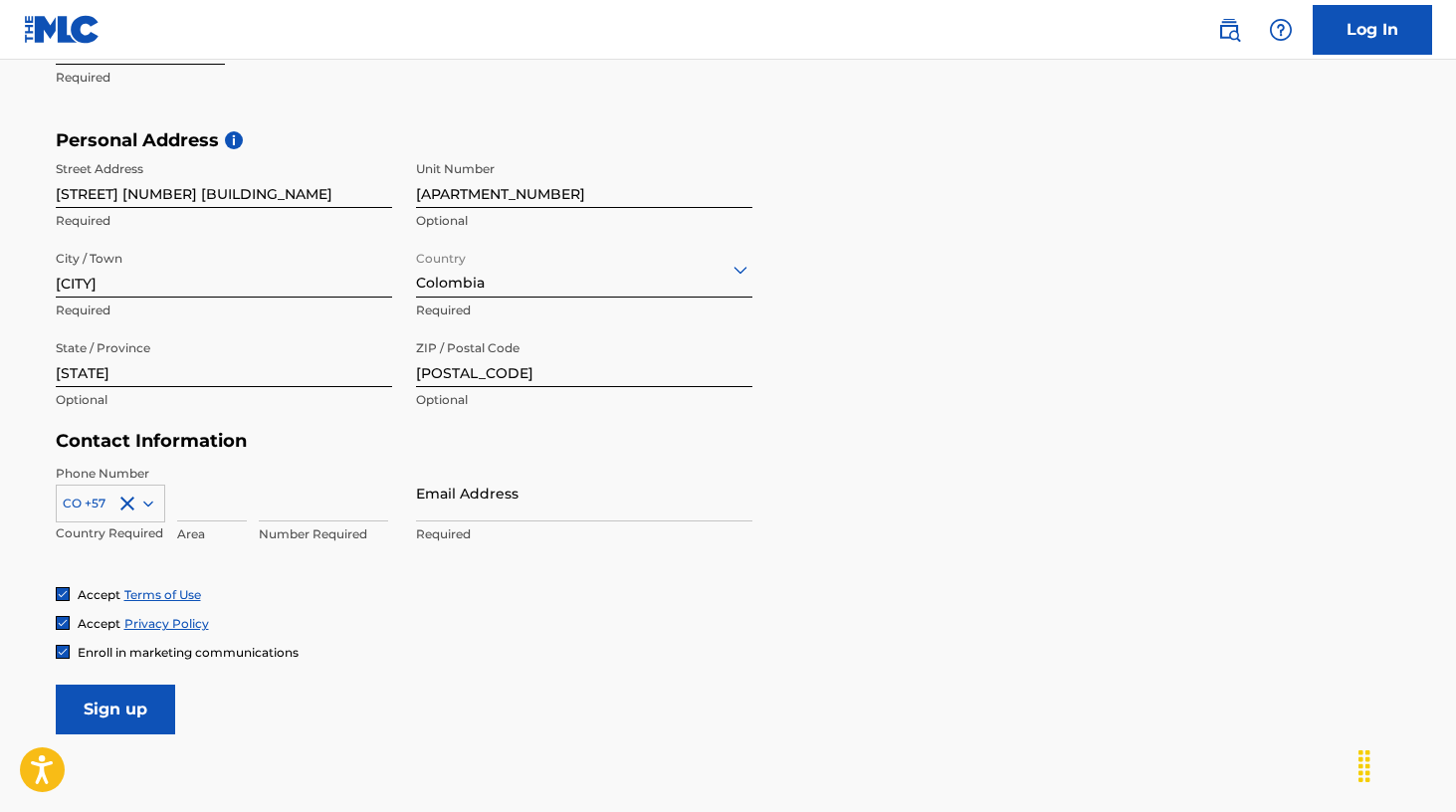 click at bounding box center (212, 493) 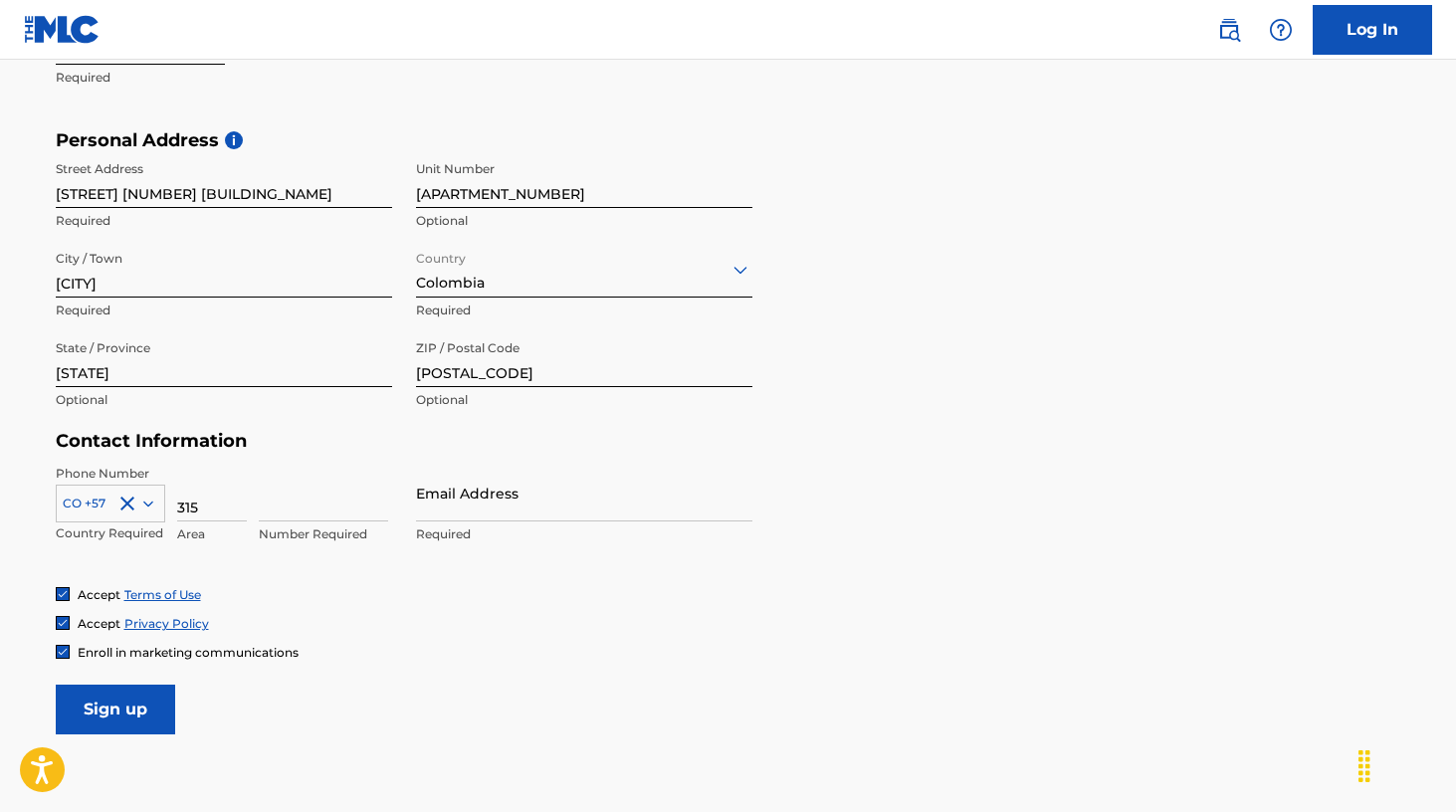 type on "315" 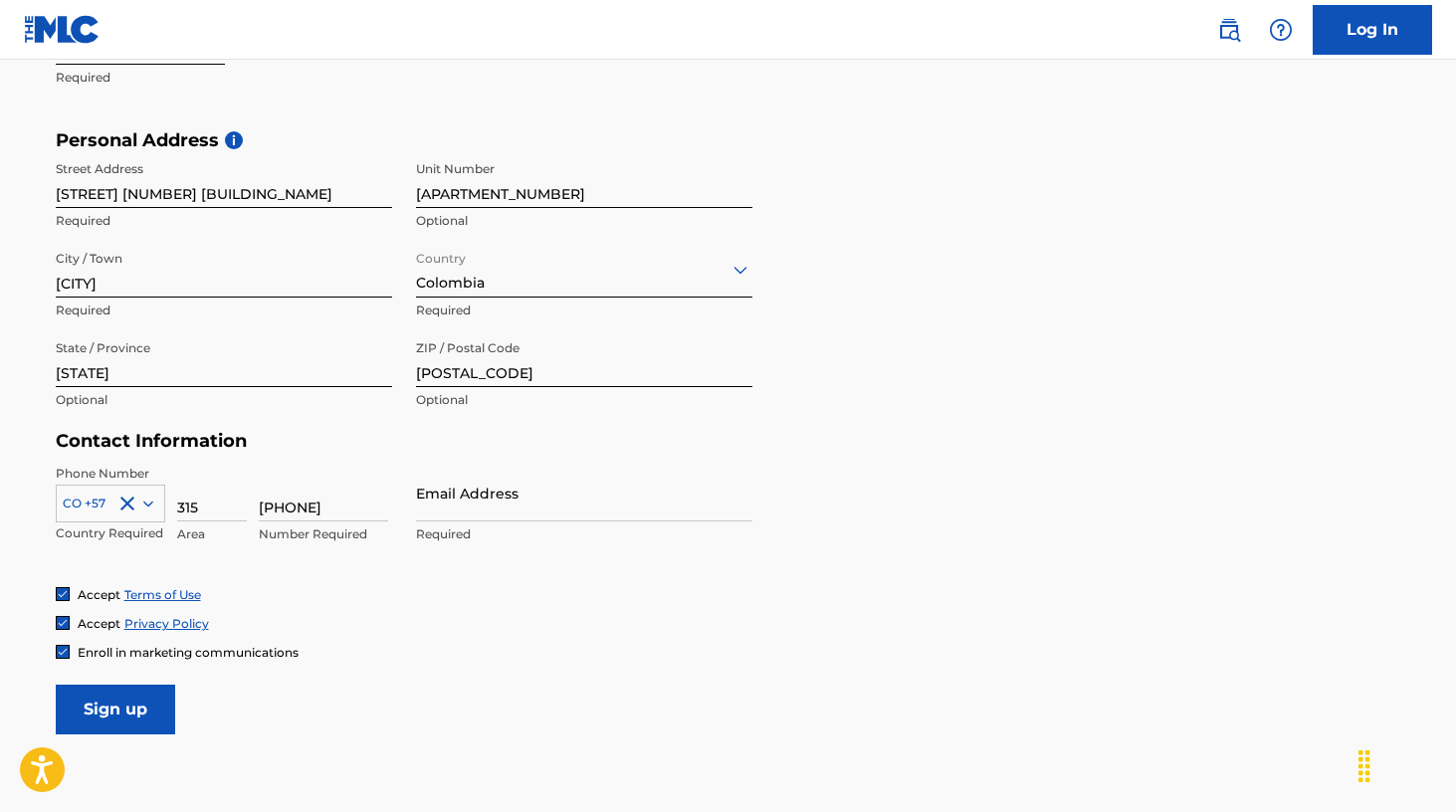 type on "[PHONE]" 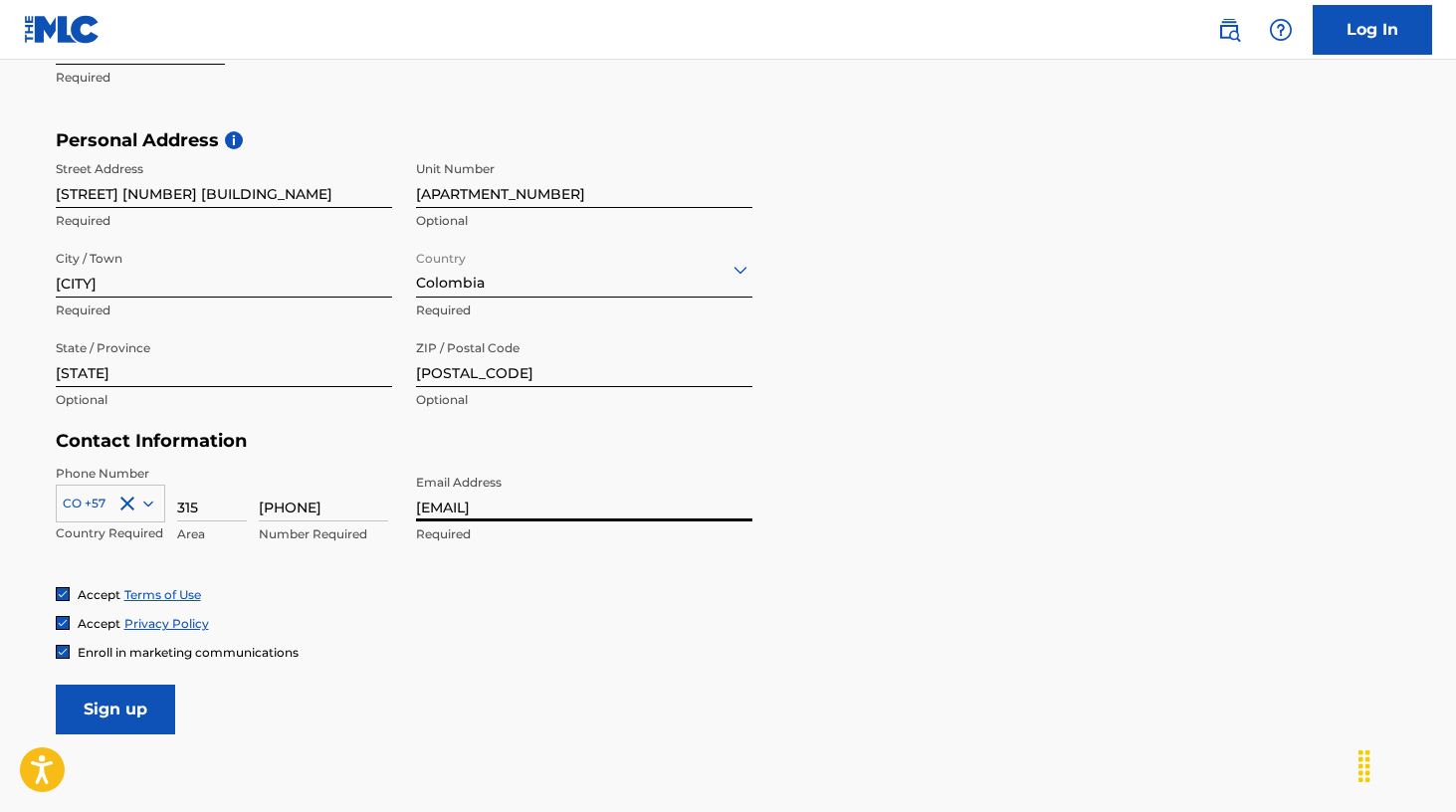 type on "[EMAIL]" 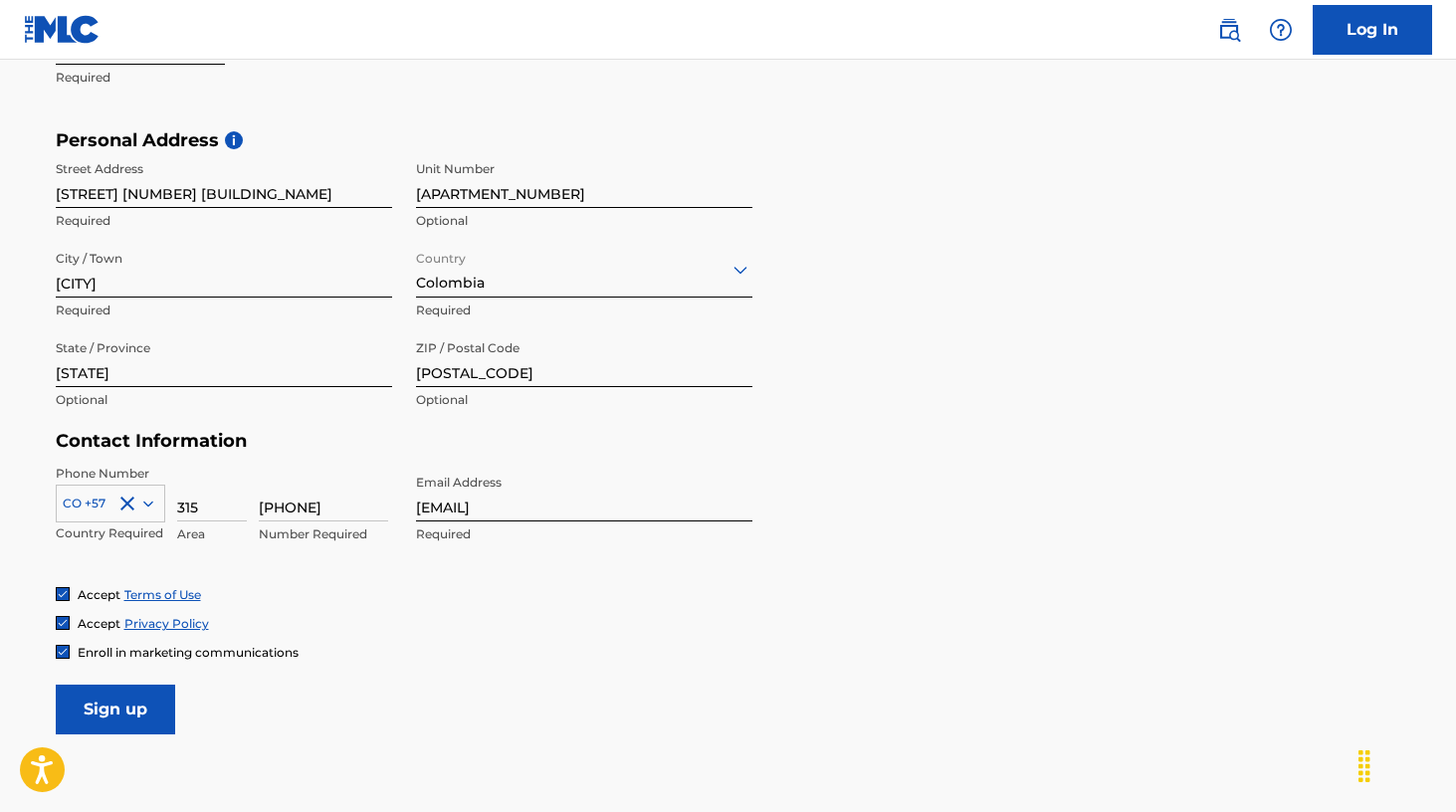 click on "Accept Terms of Use Accept Privacy Policy Enroll in marketing communications" at bounding box center (728, 623) 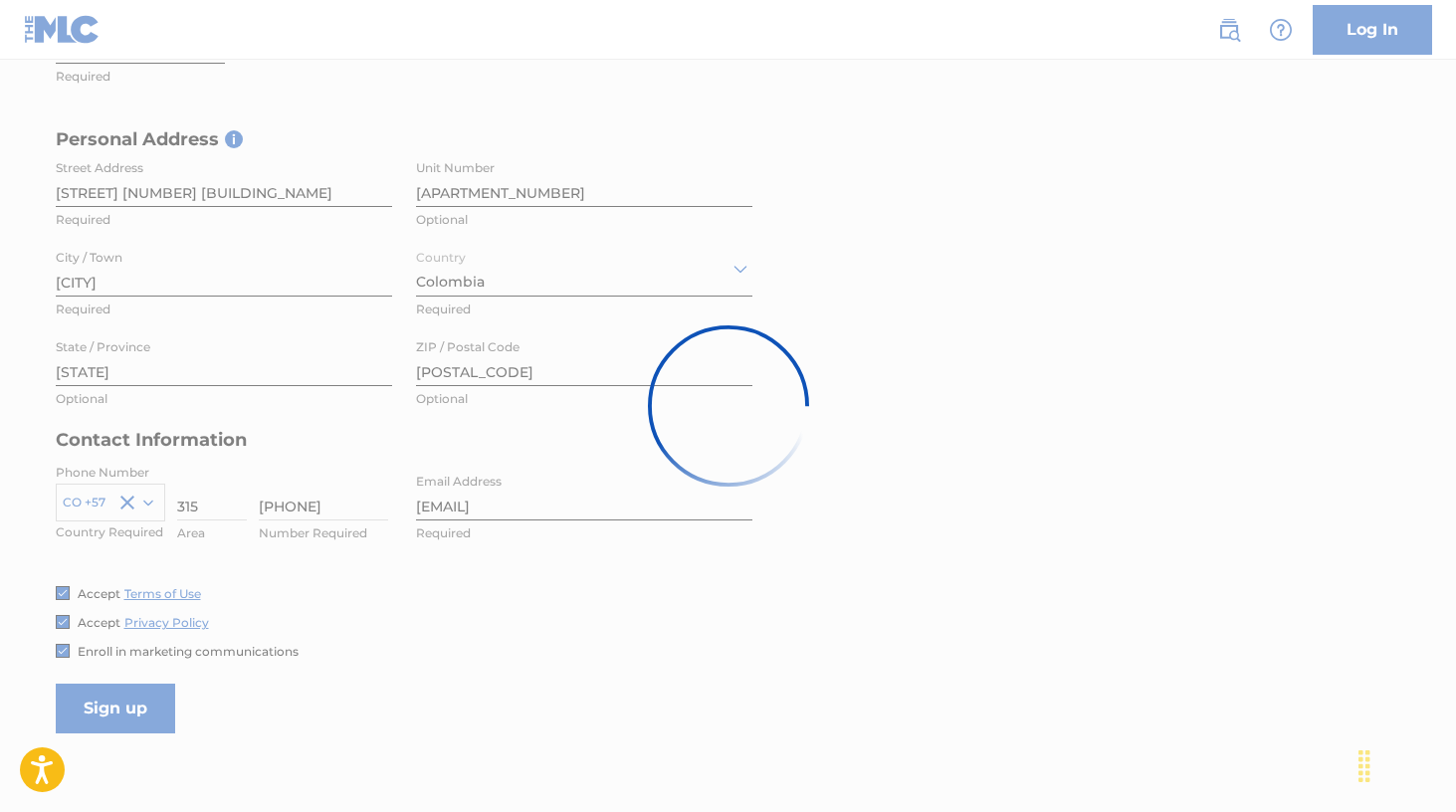 scroll, scrollTop: 618, scrollLeft: 0, axis: vertical 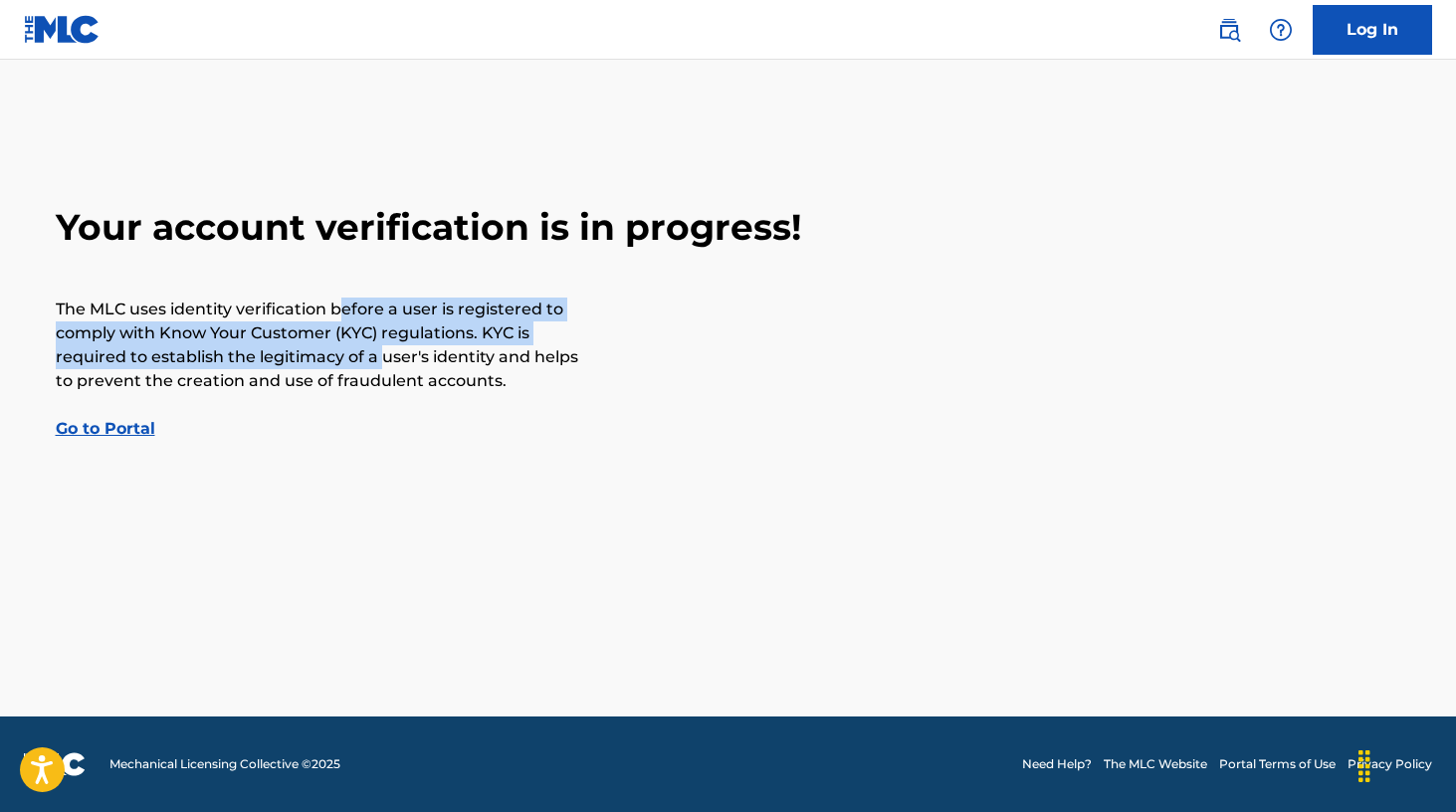 drag, startPoint x: 344, startPoint y: 306, endPoint x: 382, endPoint y: 353, distance: 60.440053 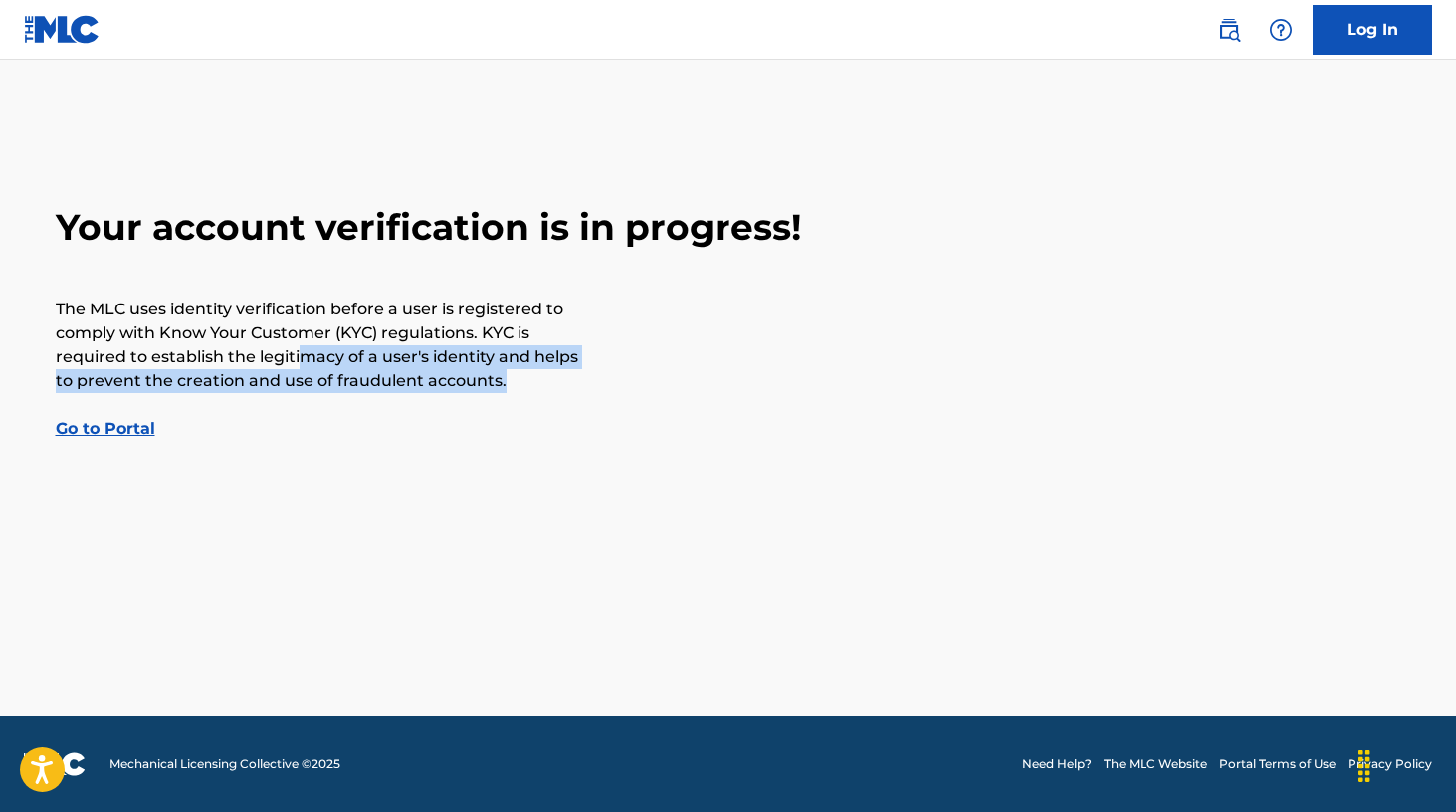 drag, startPoint x: 303, startPoint y: 365, endPoint x: 505, endPoint y: 380, distance: 202.55617 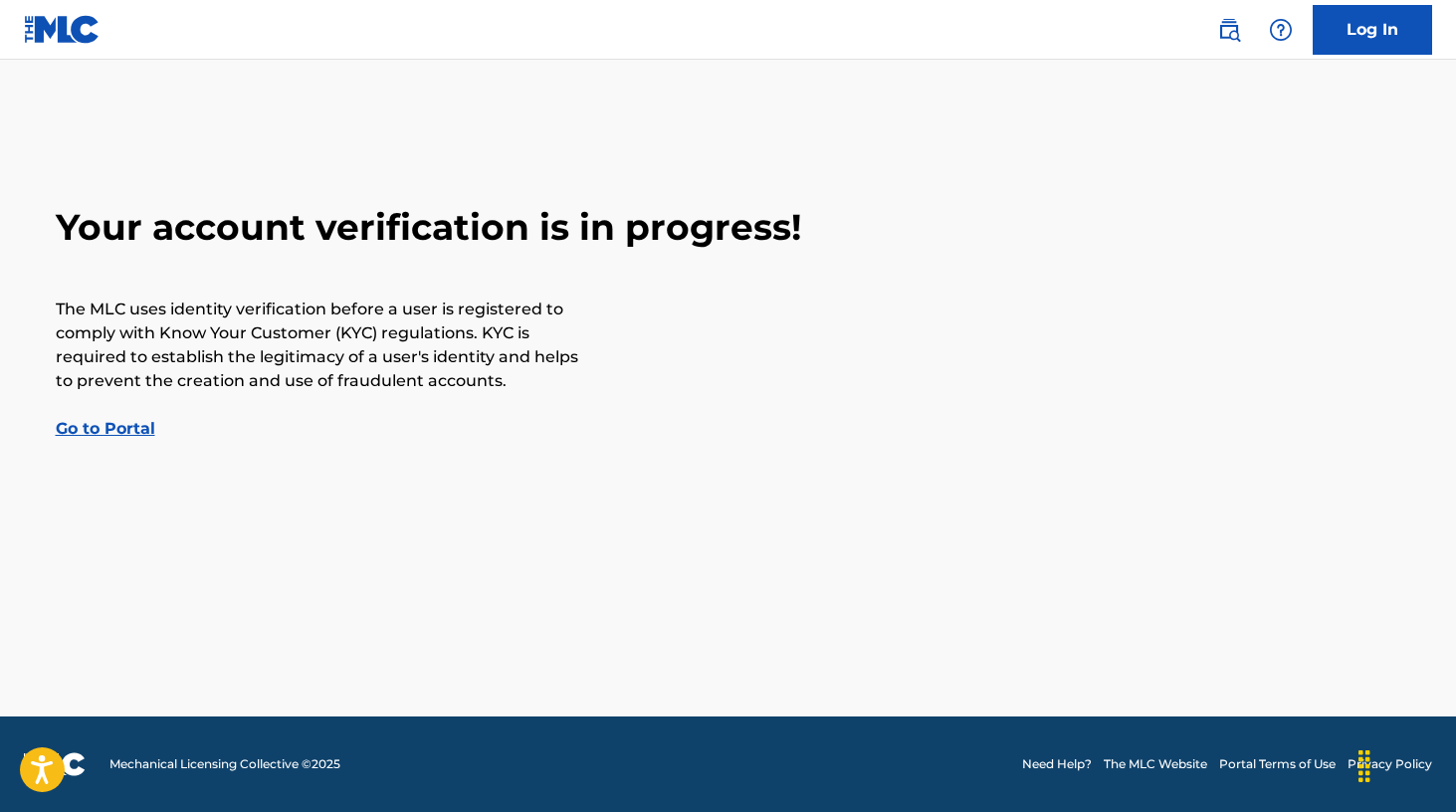 click on "Go to Portal" at bounding box center [105, 428] 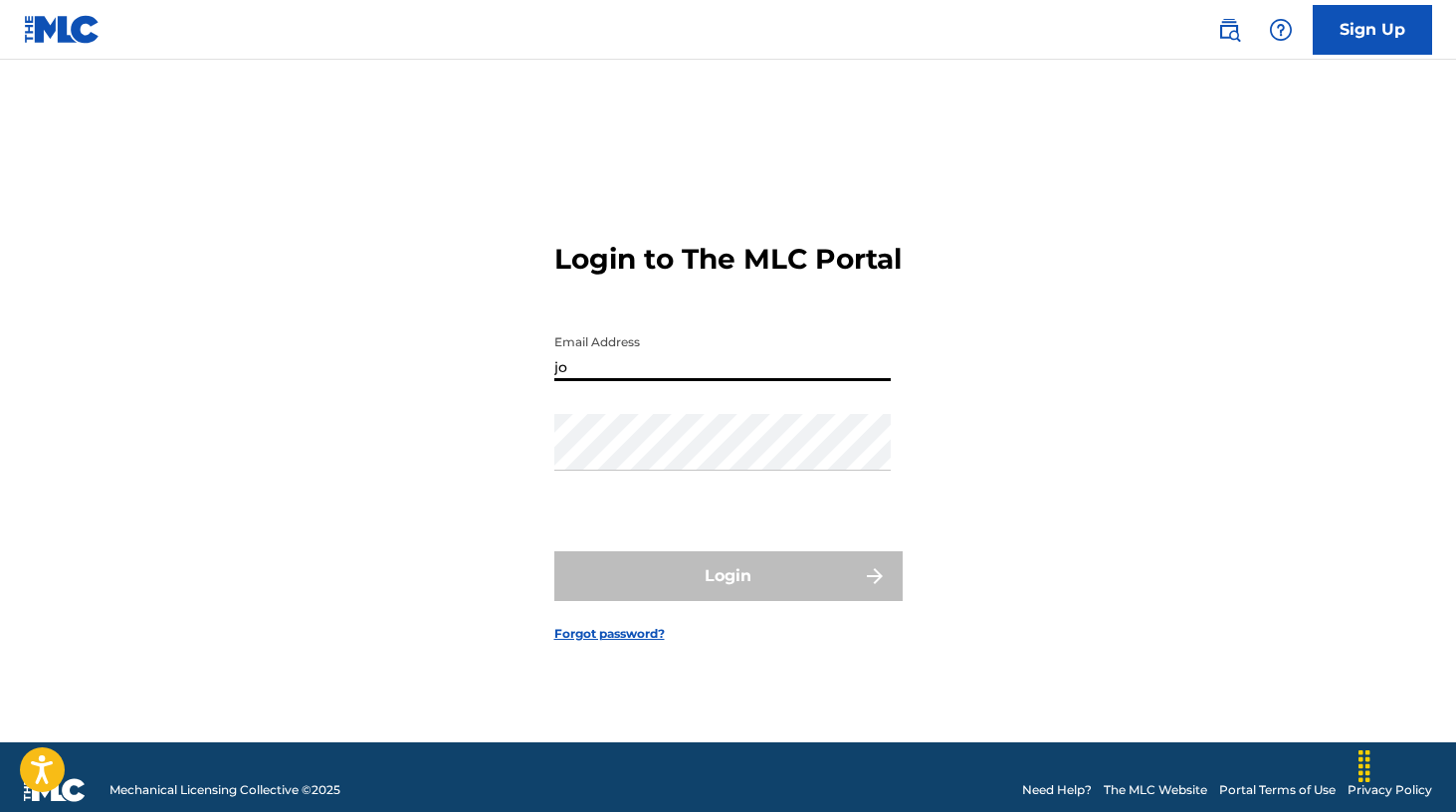 type on "j" 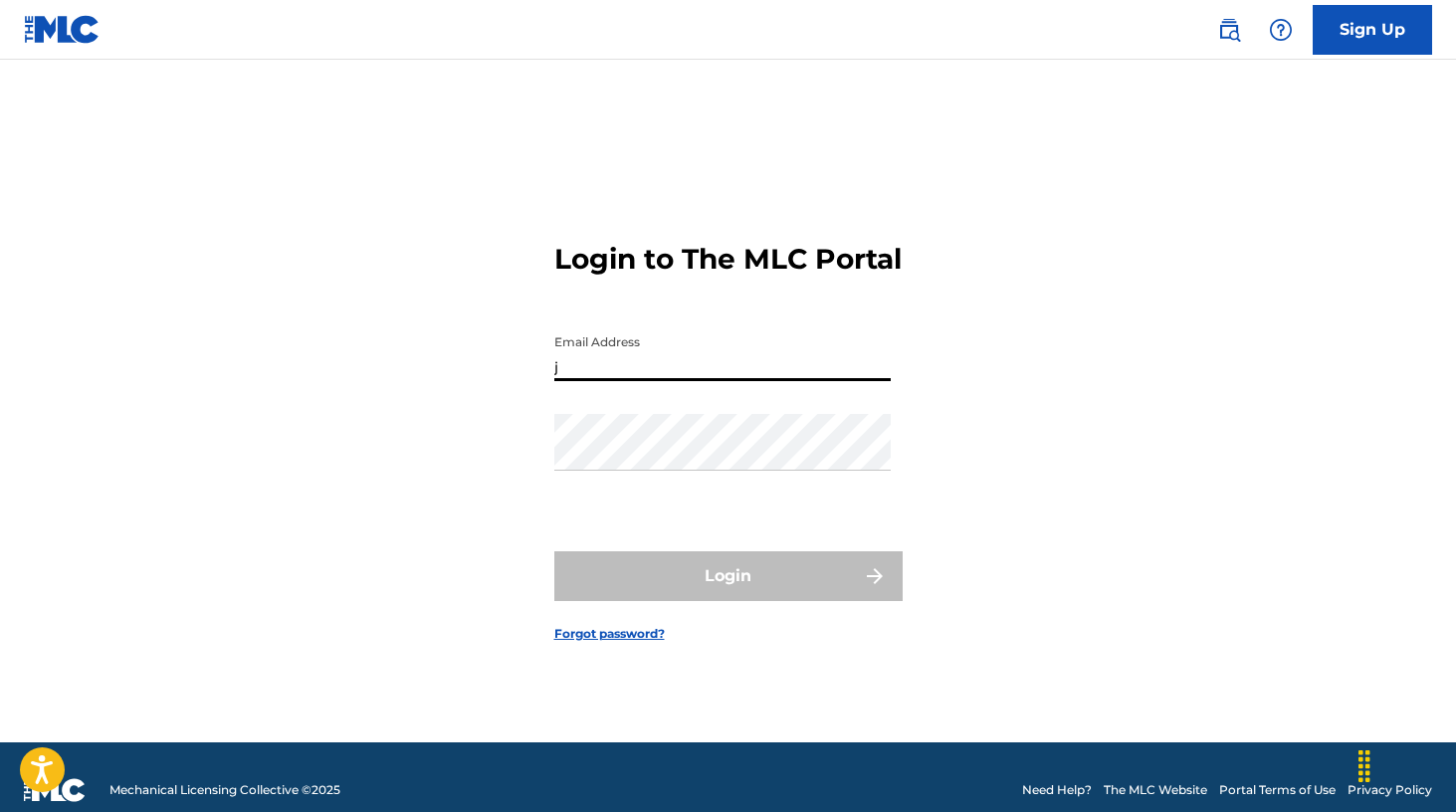type 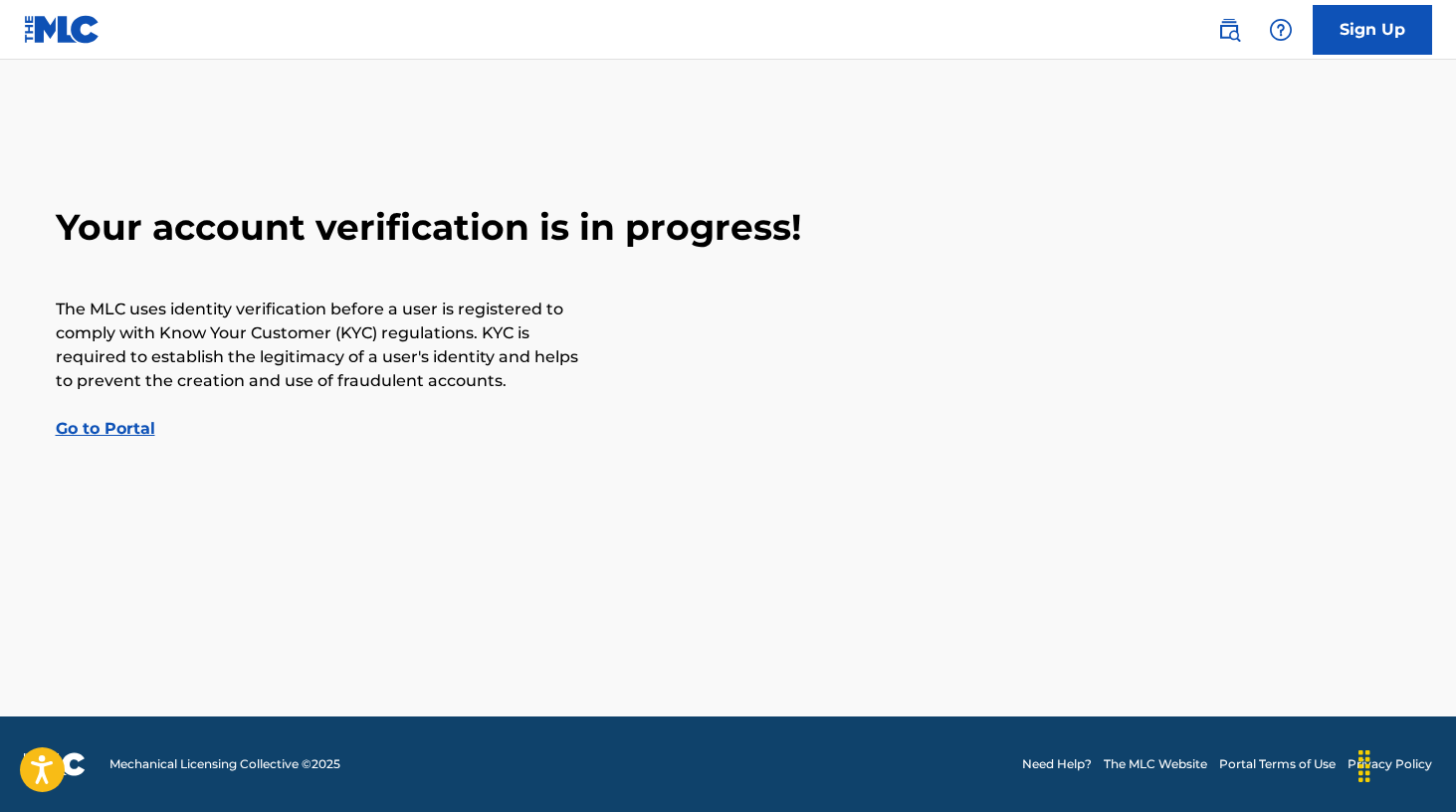 click on "Your account verification is in progress! The MLC uses identity verification before a user is registered to comply with Know Your Customer (KYC) regulations. KYC is required to establish the legitimacy of a user's identity and helps to prevent the creation and use of fraudulent accounts. Go to Portal" at bounding box center (728, 322) 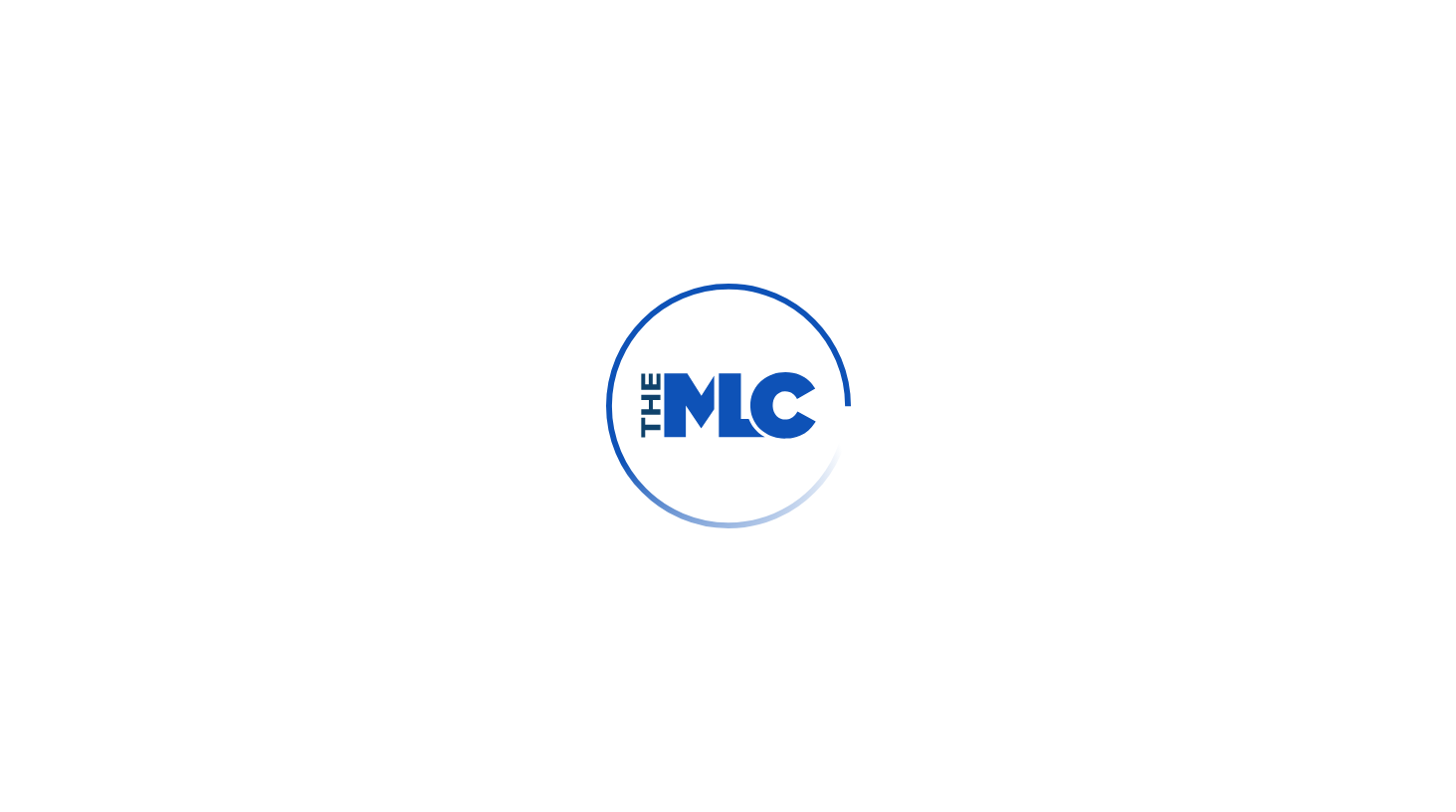 scroll, scrollTop: 0, scrollLeft: 0, axis: both 